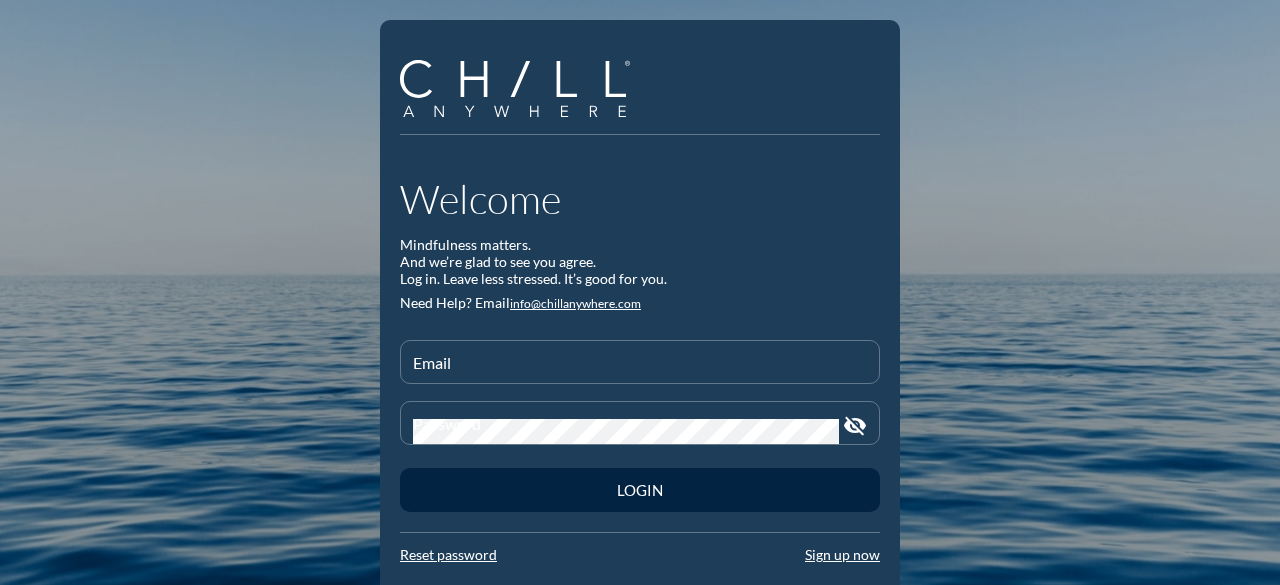 scroll, scrollTop: 0, scrollLeft: 0, axis: both 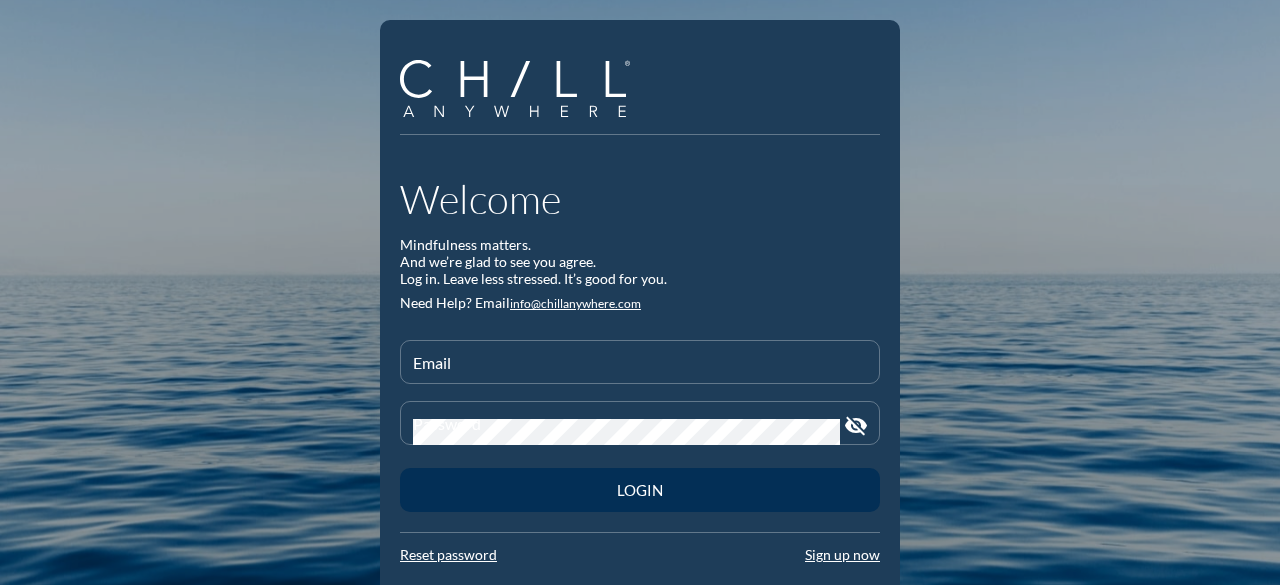 type on "[EMAIL]" 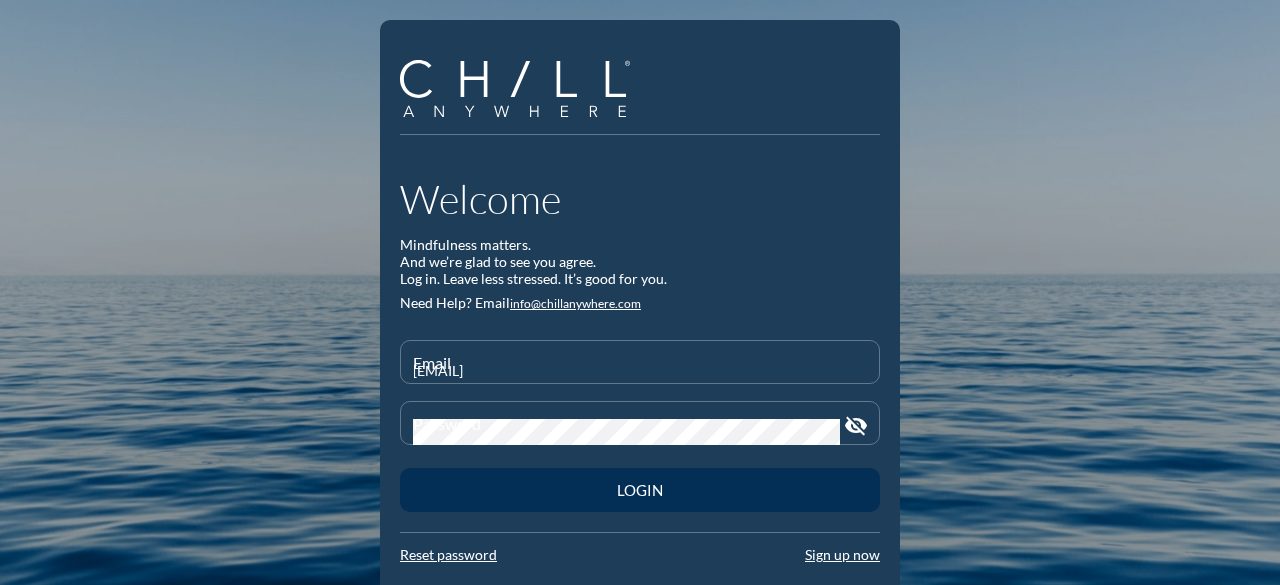 click on "Login" at bounding box center (640, 490) 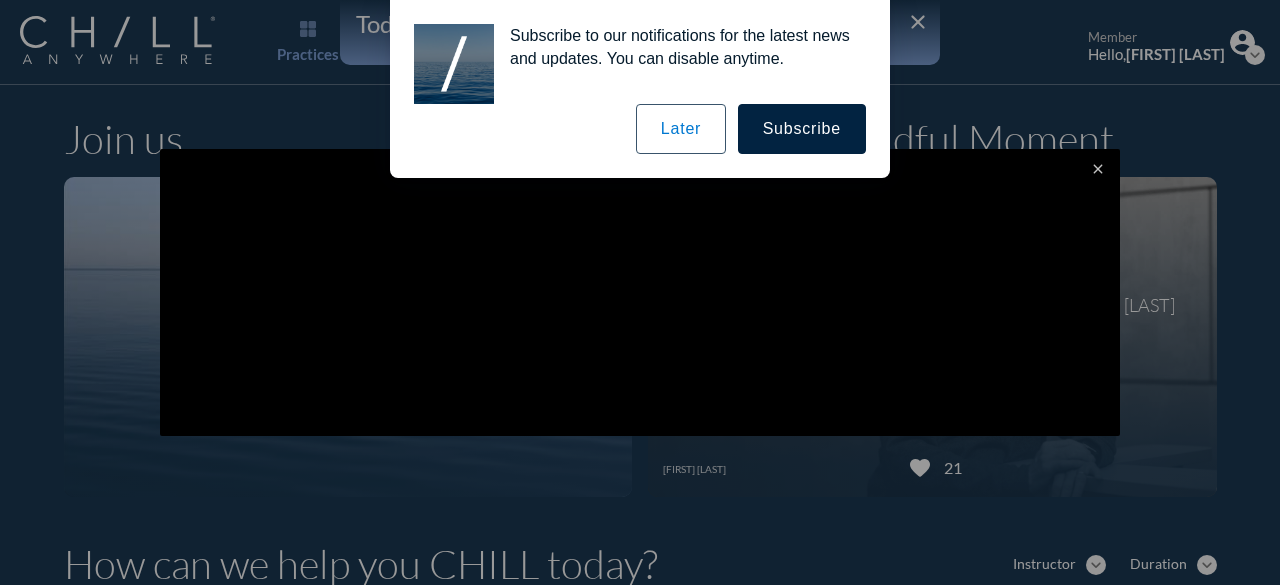 click on "Later" at bounding box center [681, 129] 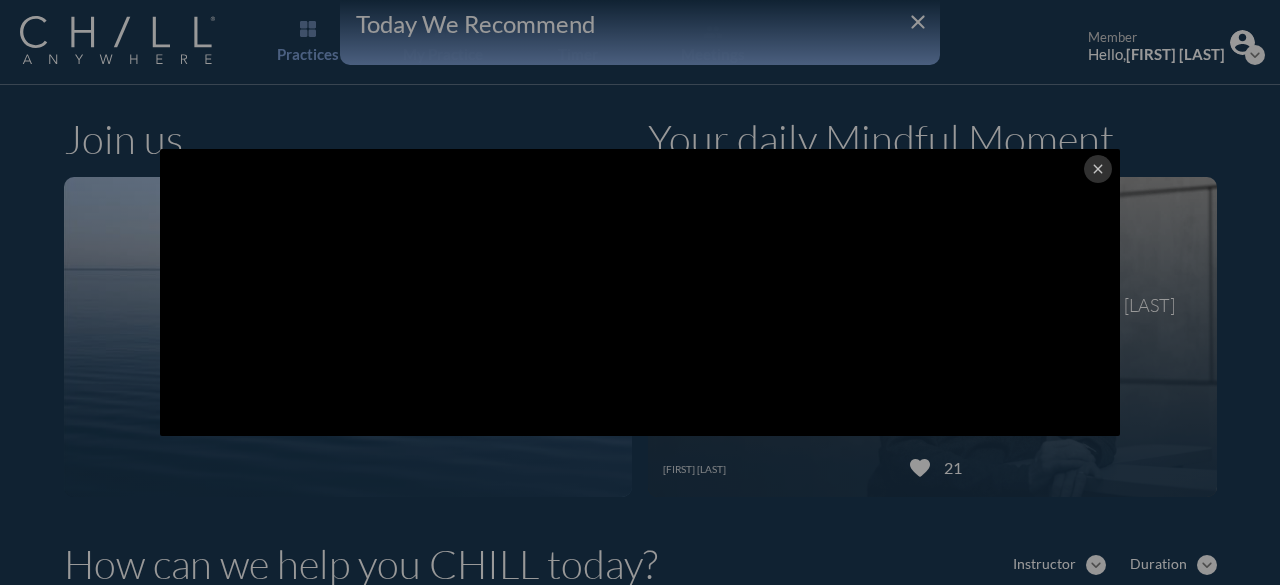 click on "close" at bounding box center (1098, 169) 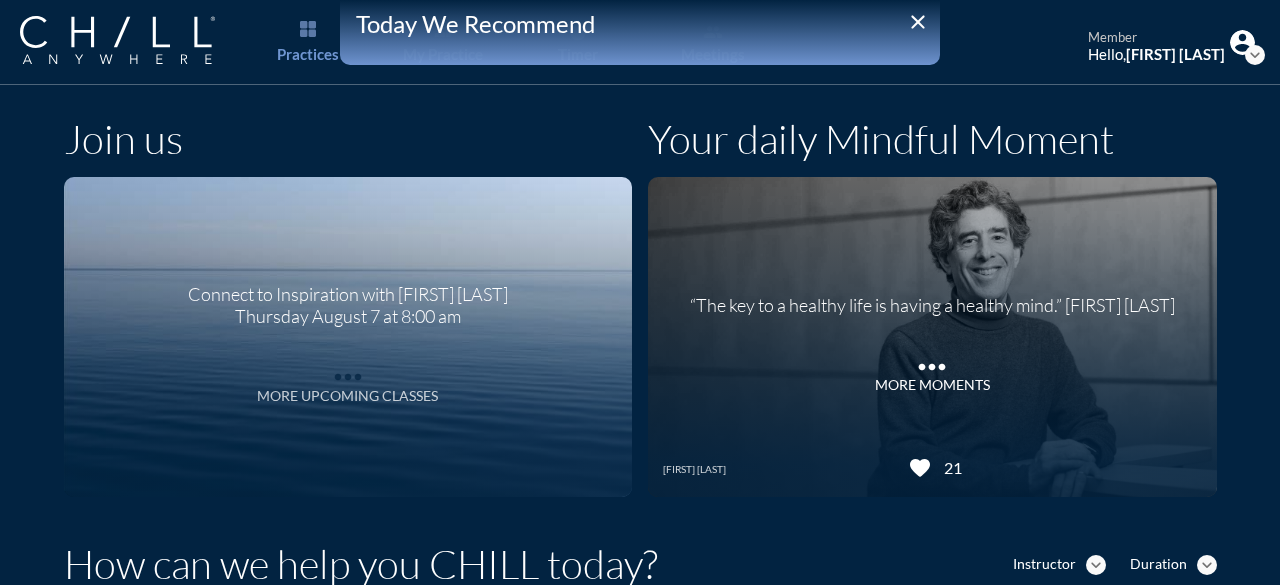 click on "More Upcoming Classes" at bounding box center [347, 396] 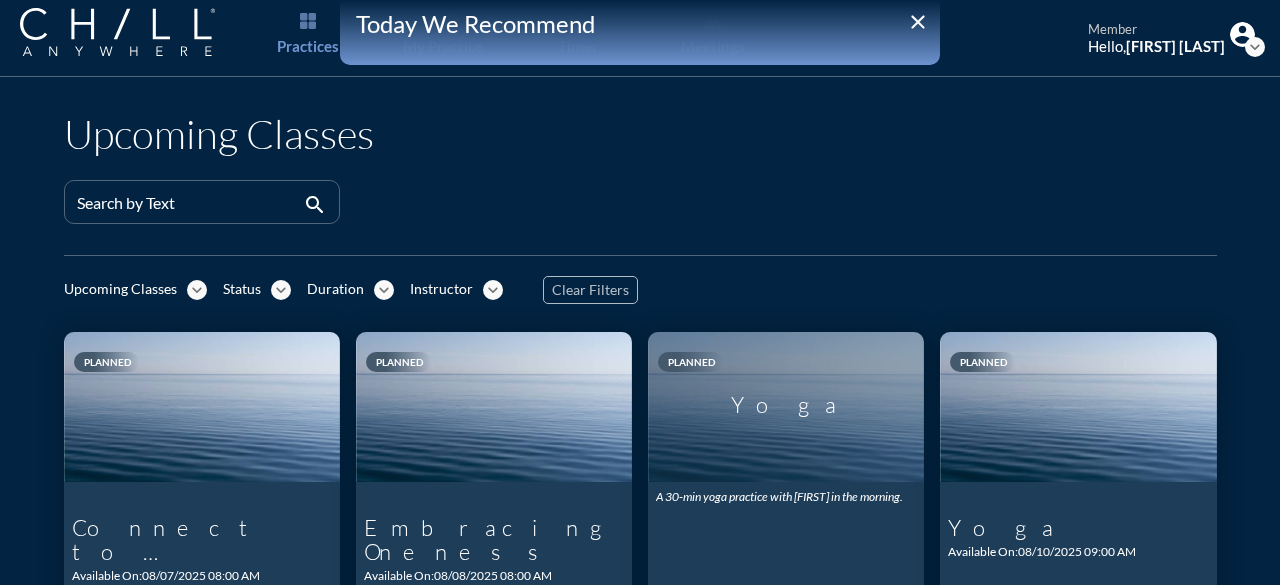 scroll, scrollTop: 4, scrollLeft: 0, axis: vertical 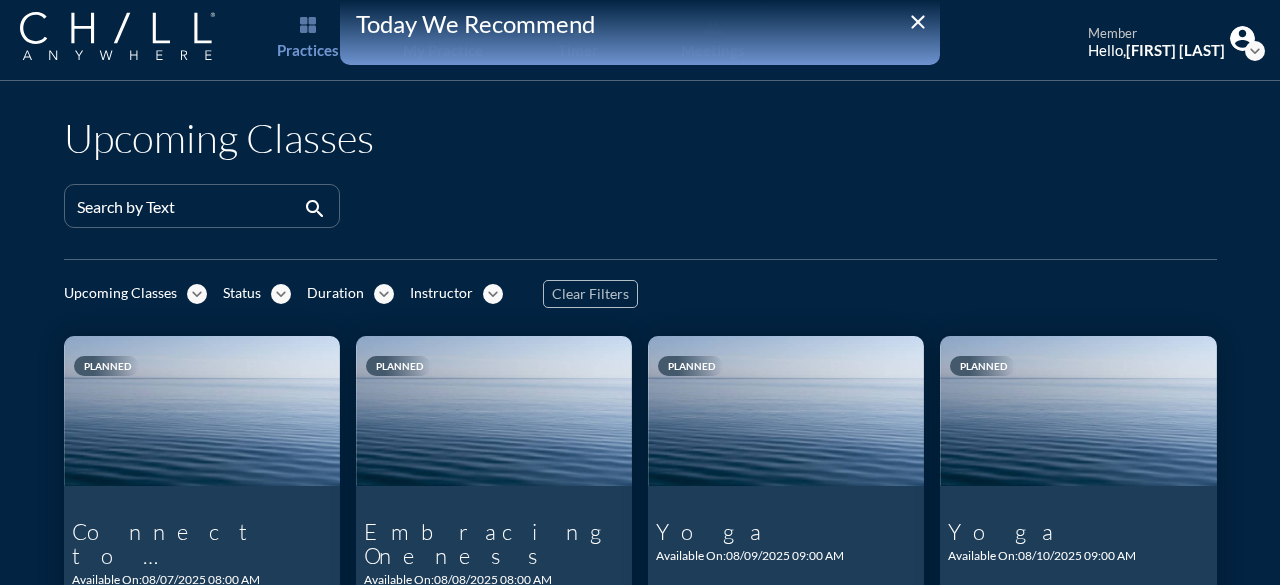 click on "Today We Recommend" at bounding box center [640, 24] 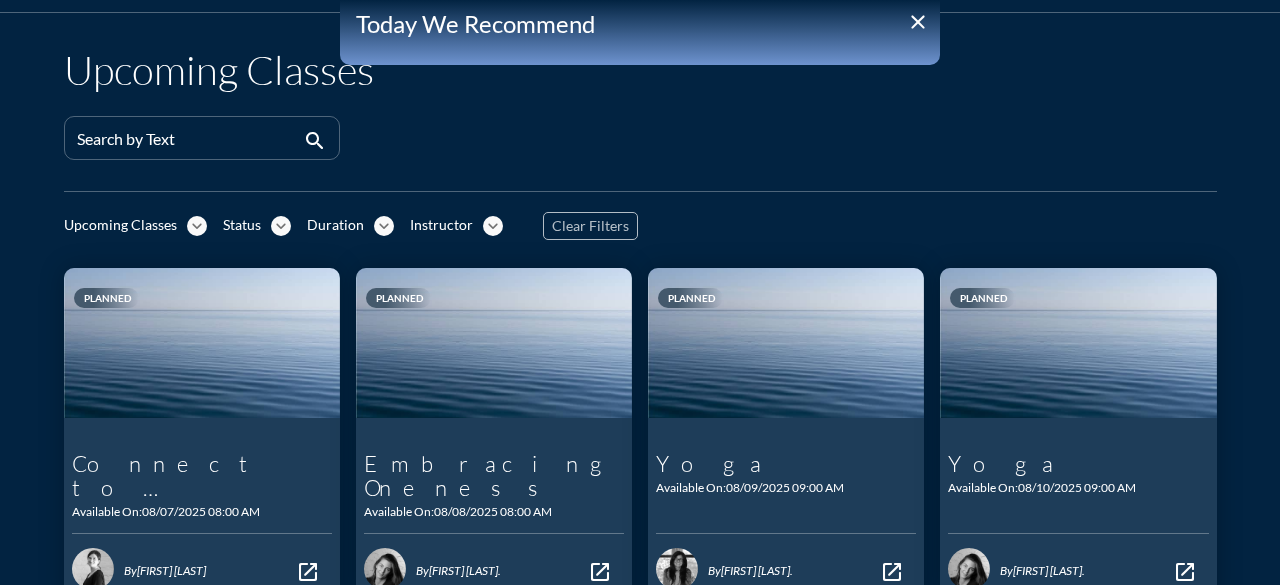 scroll, scrollTop: 104, scrollLeft: 0, axis: vertical 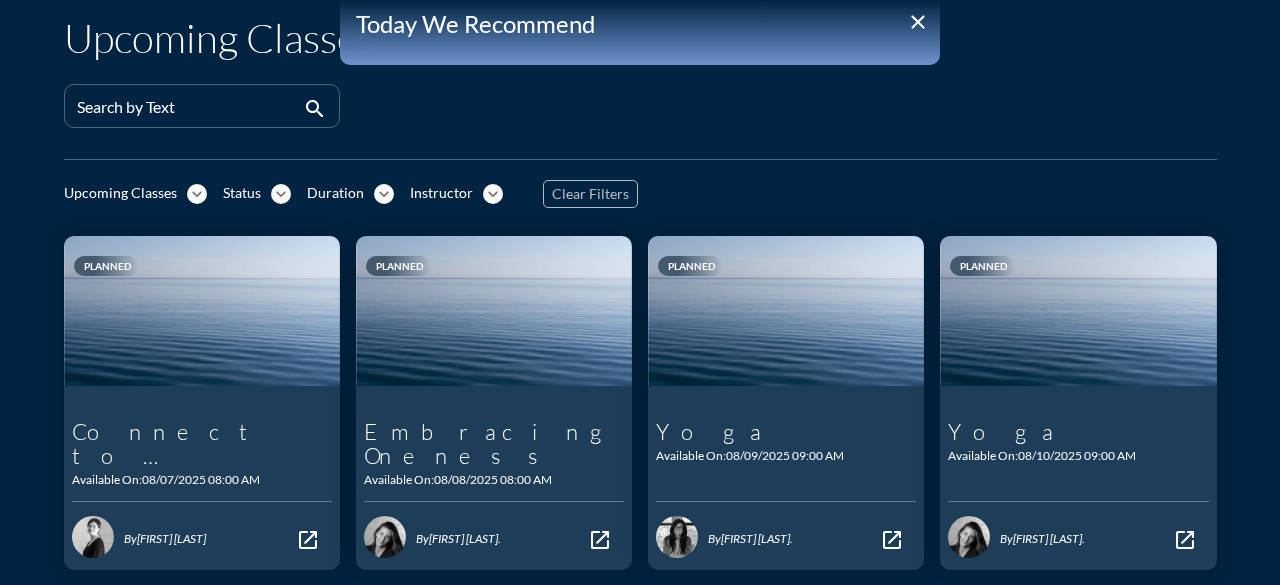 click on "close" at bounding box center [918, 22] 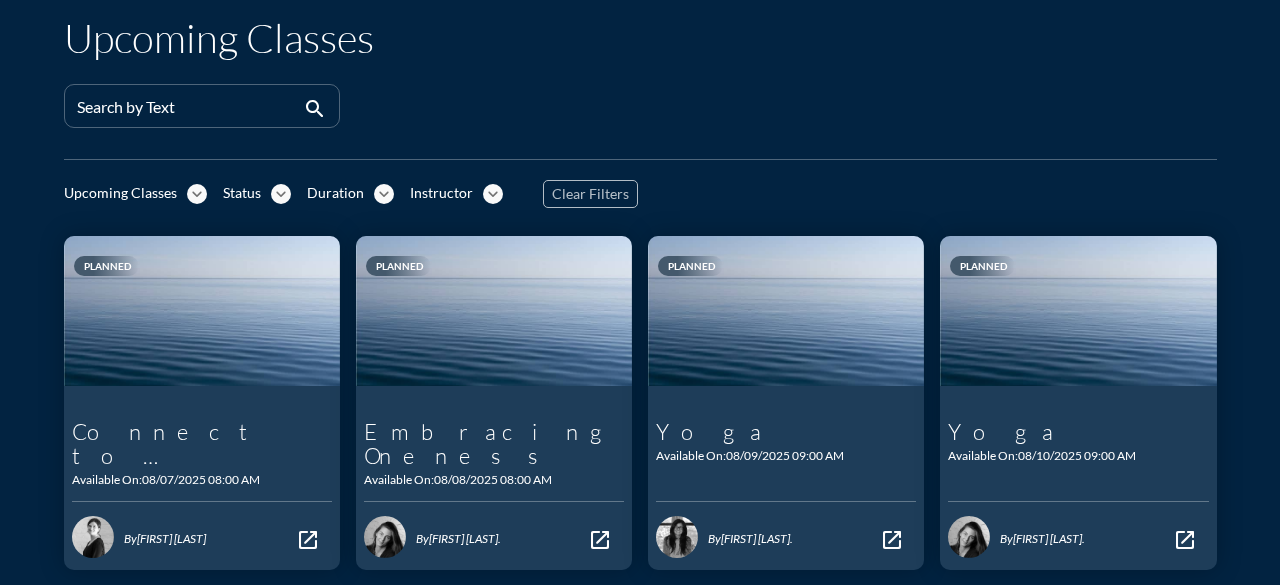 click on "Upcoming Classes" at bounding box center (120, 193) 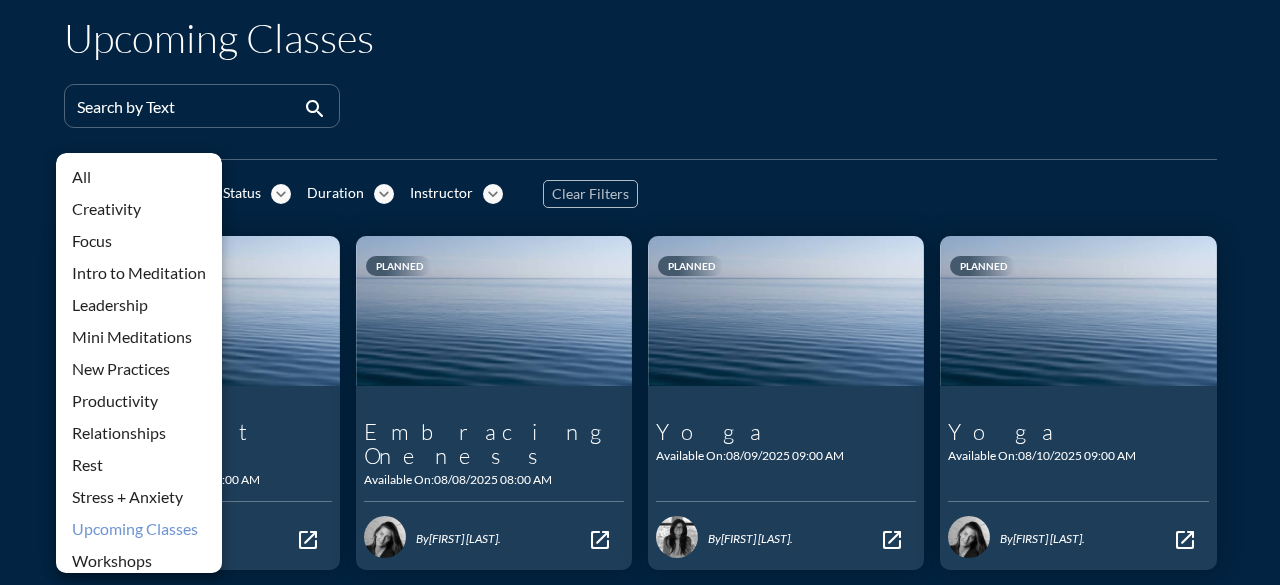 click on "Search by Text search" at bounding box center [640, 114] 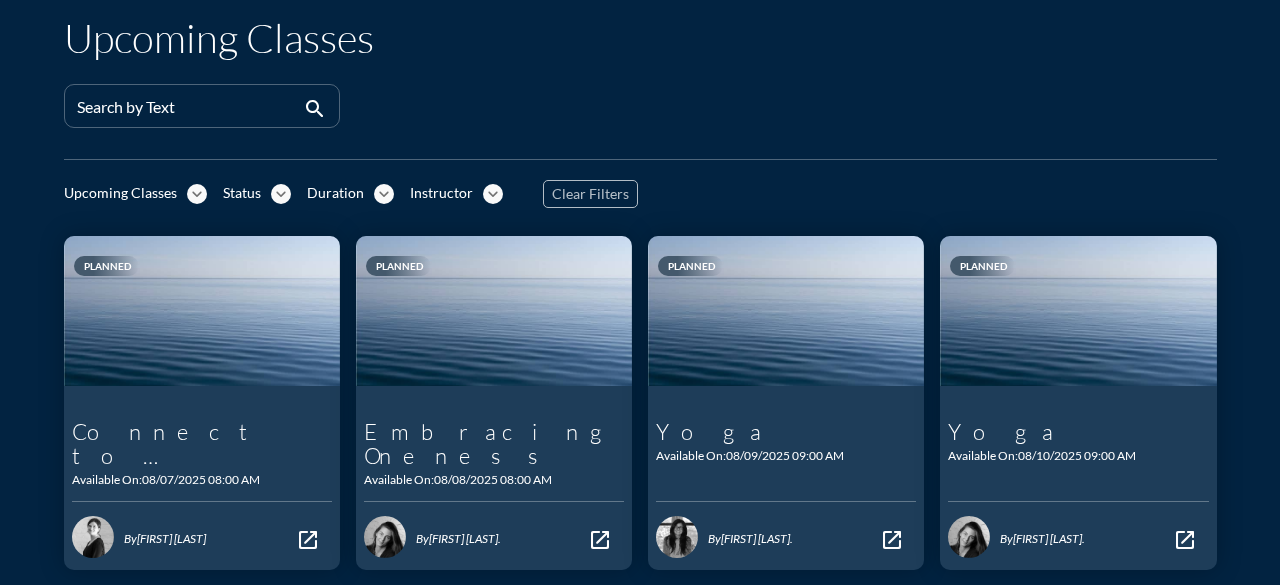 click on "expand_more" at bounding box center (197, 194) 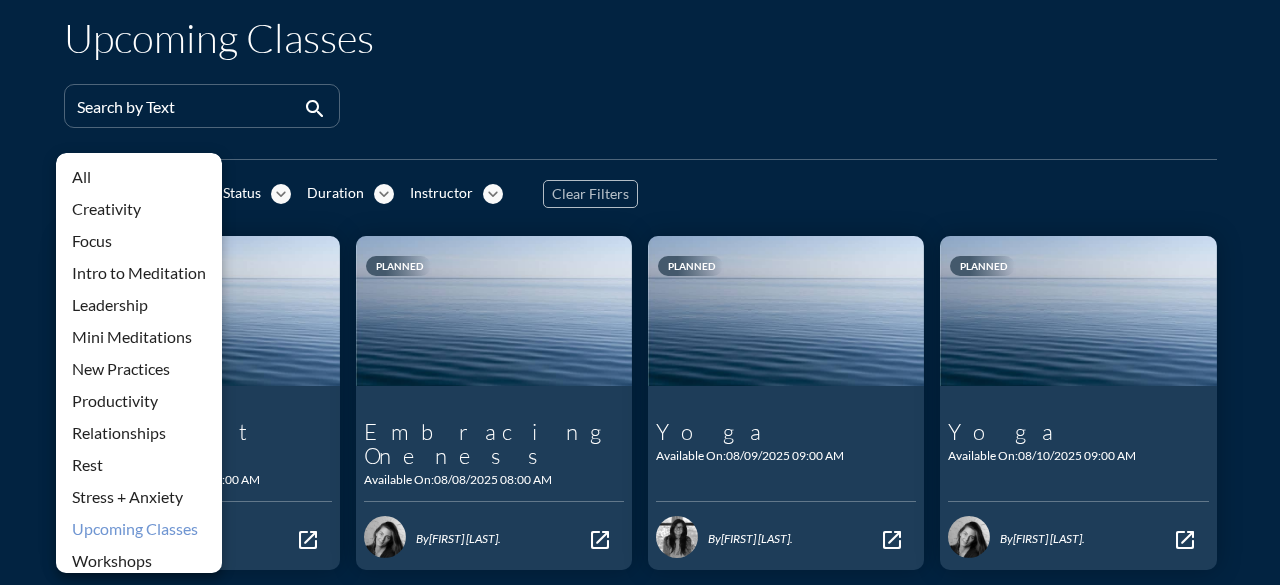 click at bounding box center [834, 114] 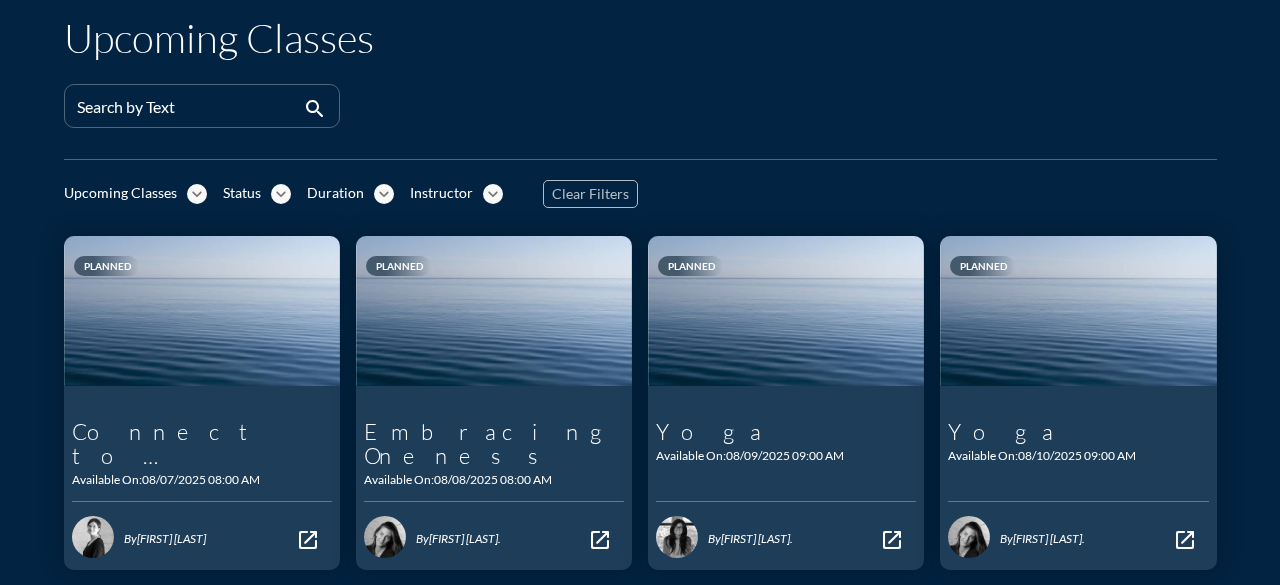 scroll, scrollTop: 0, scrollLeft: 0, axis: both 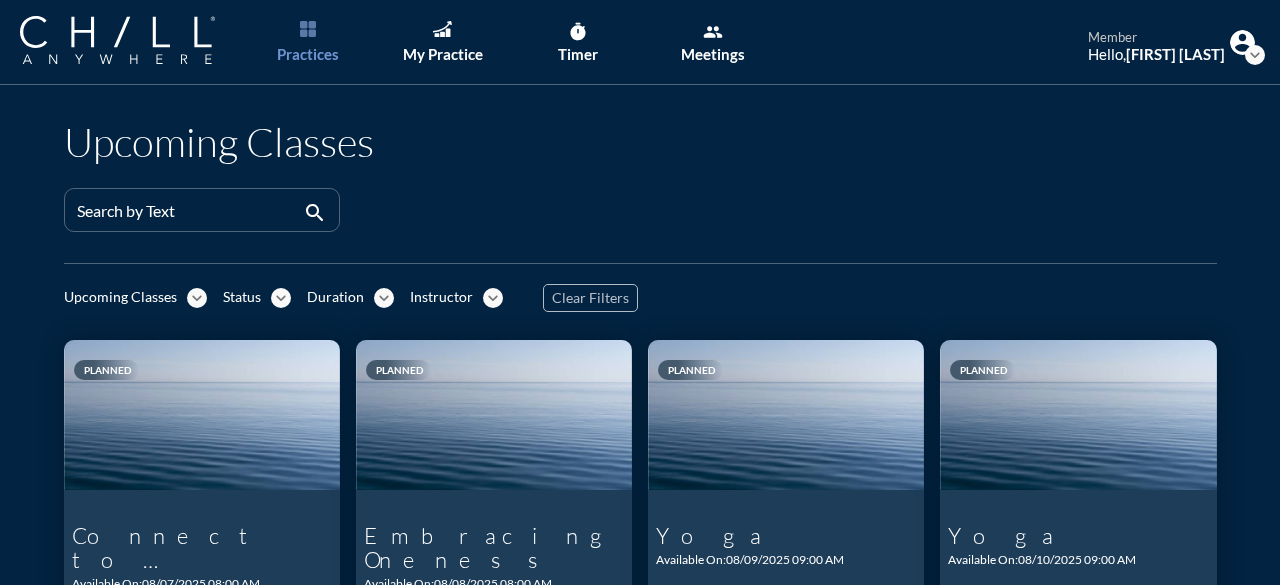click at bounding box center [308, 29] 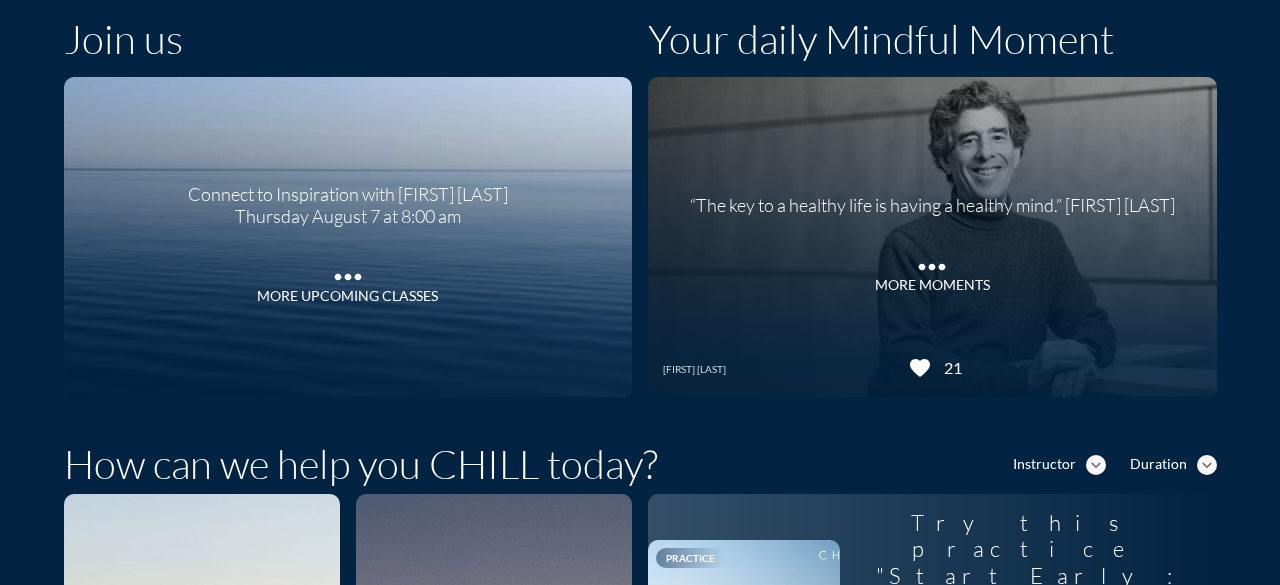 scroll, scrollTop: 0, scrollLeft: 0, axis: both 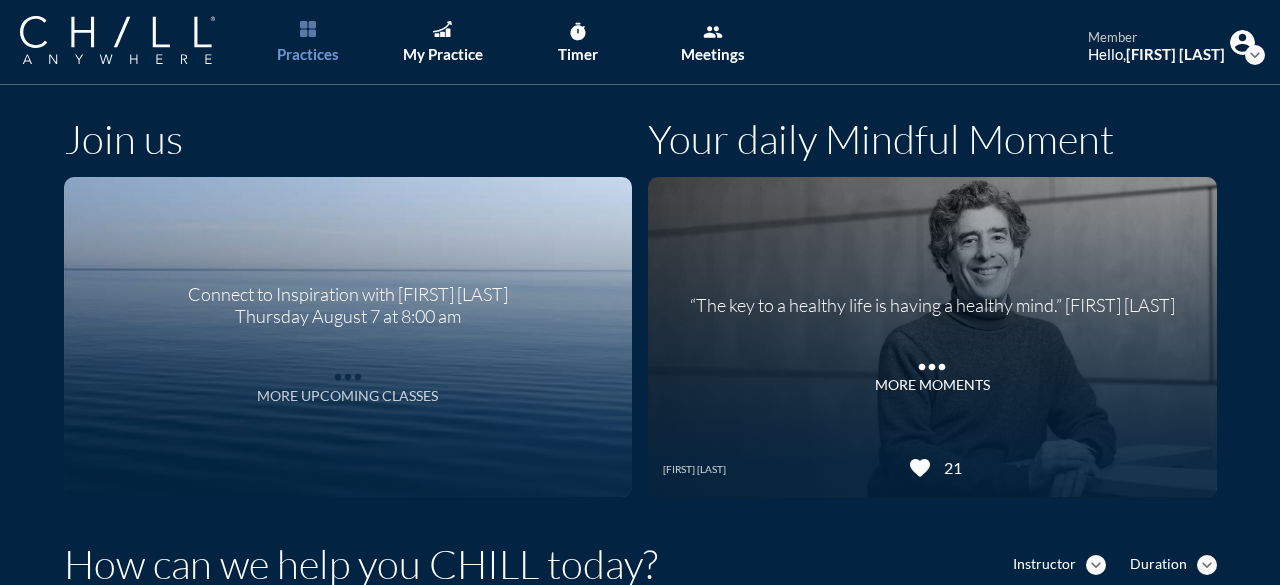 click on "More Upcoming Classes" at bounding box center [347, 396] 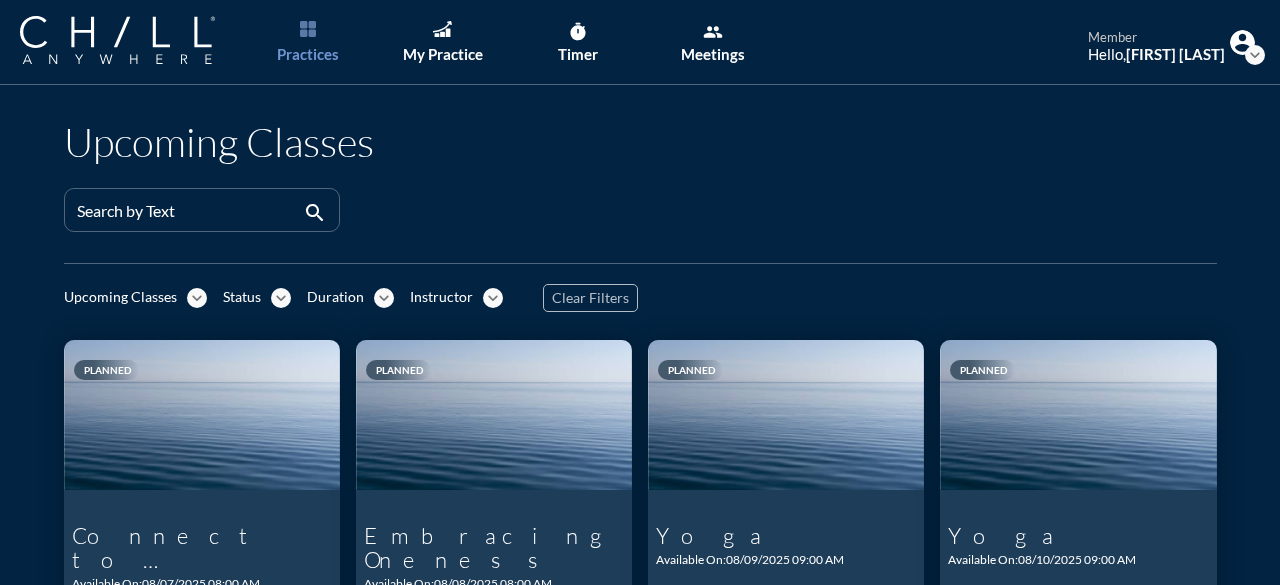 click at bounding box center (308, 29) 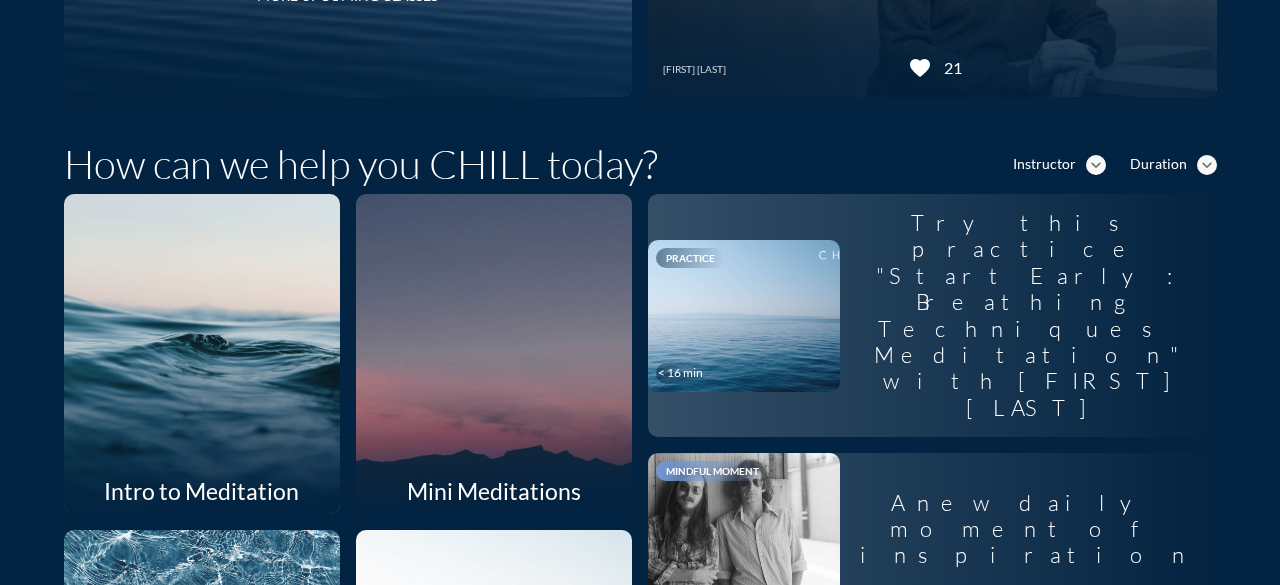 scroll, scrollTop: 700, scrollLeft: 0, axis: vertical 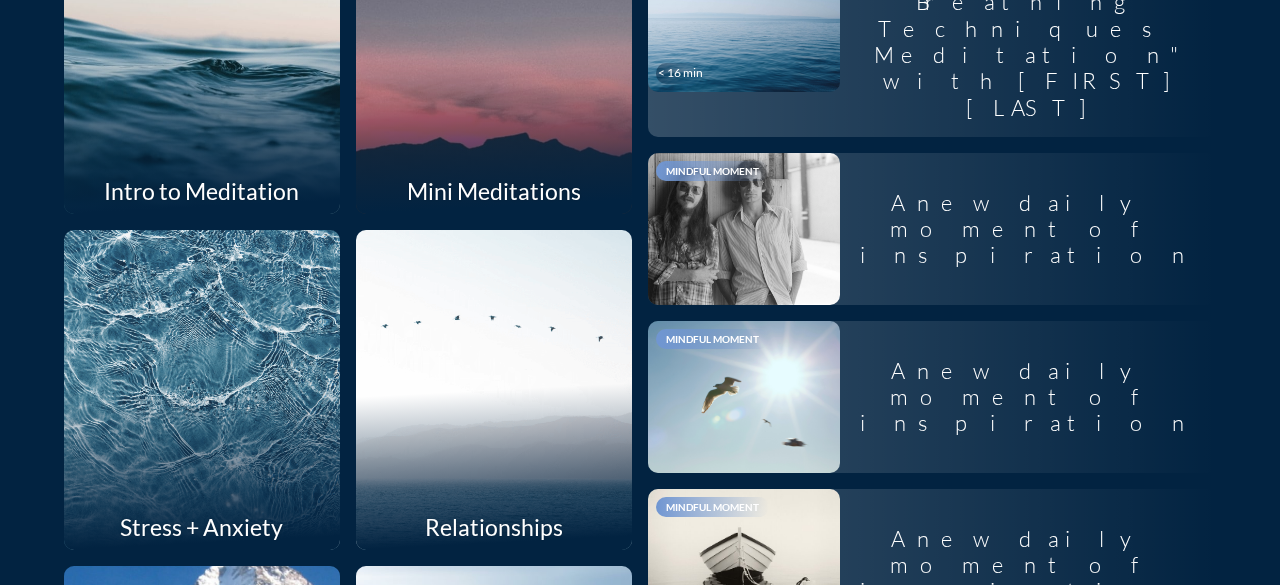 click at bounding box center (493, 53) 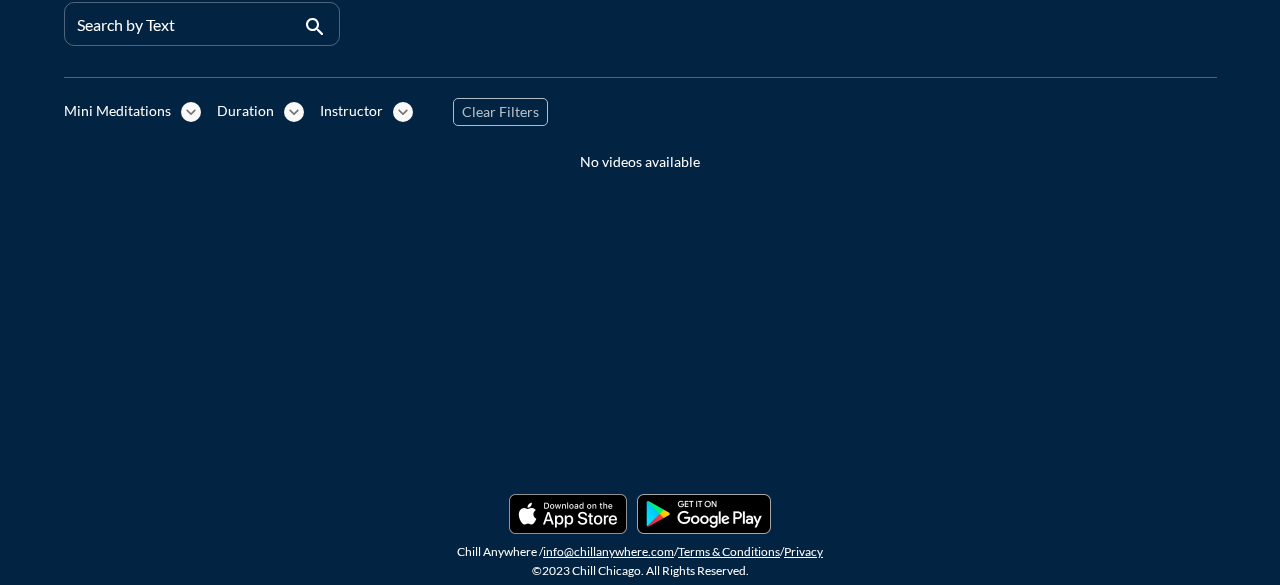 scroll, scrollTop: 0, scrollLeft: 0, axis: both 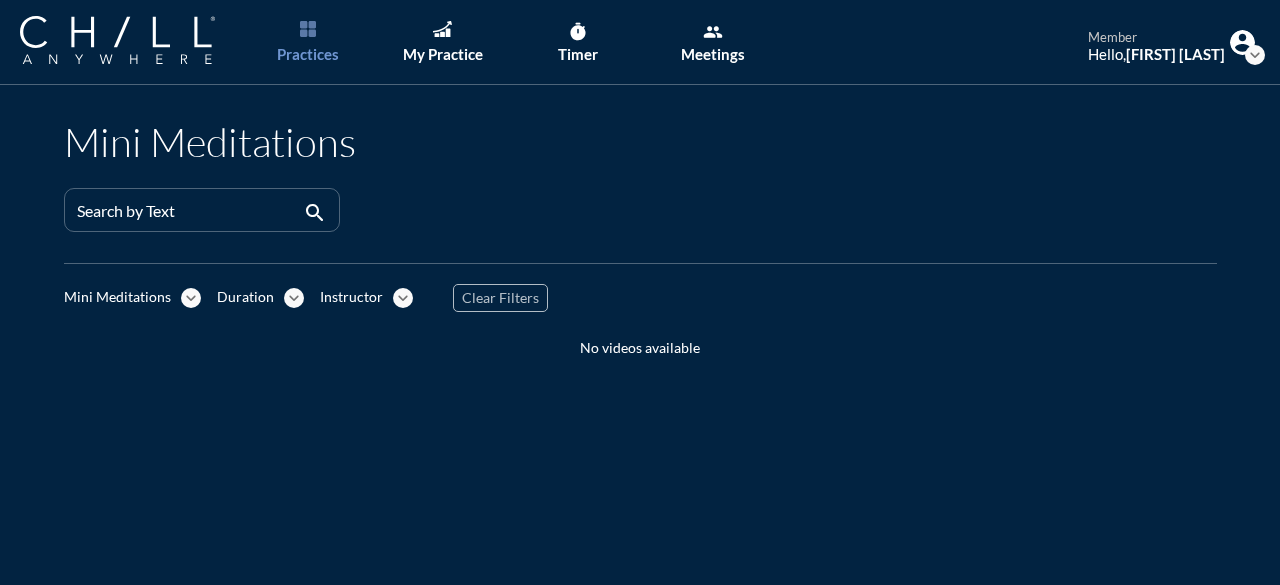 click at bounding box center [308, 29] 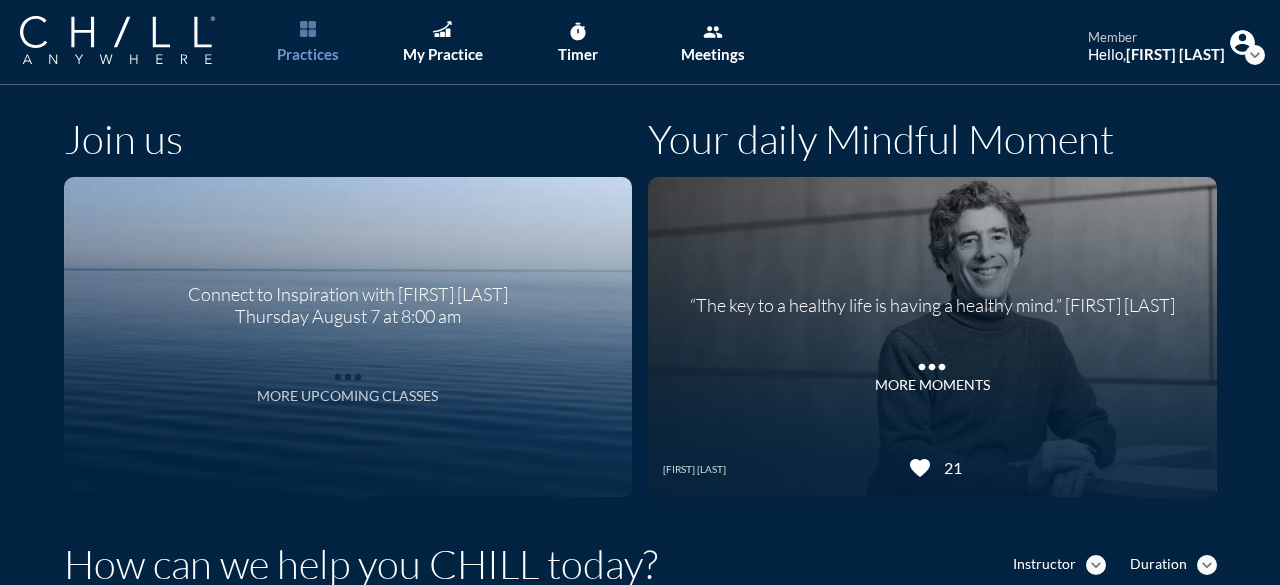 click on "more_horiz" at bounding box center (348, 372) 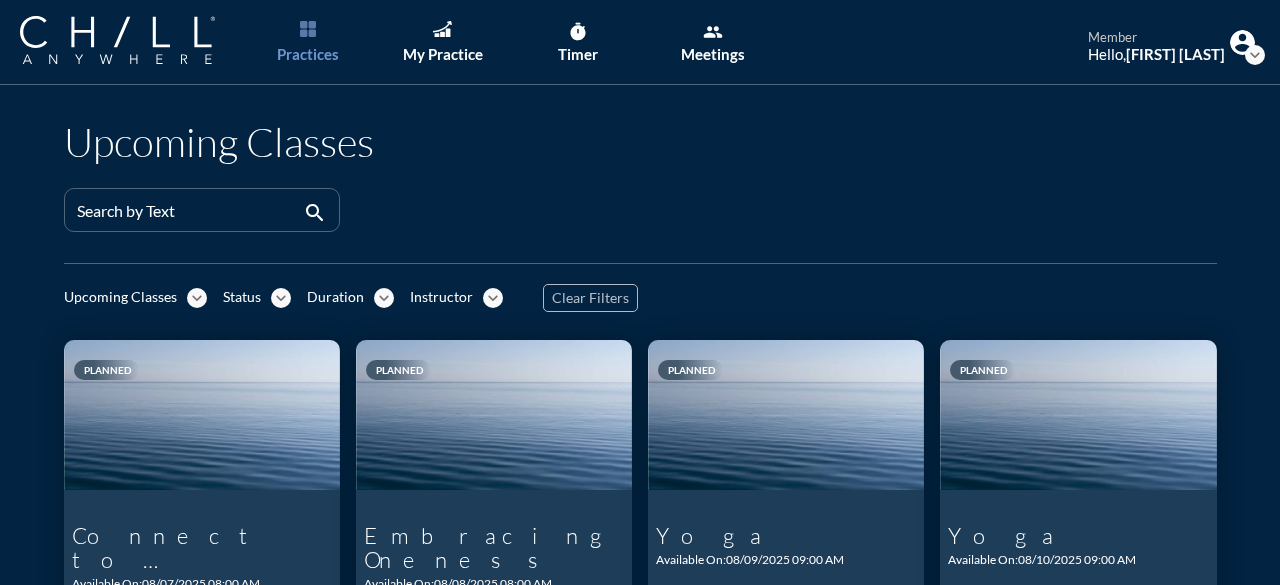 click at bounding box center (308, 29) 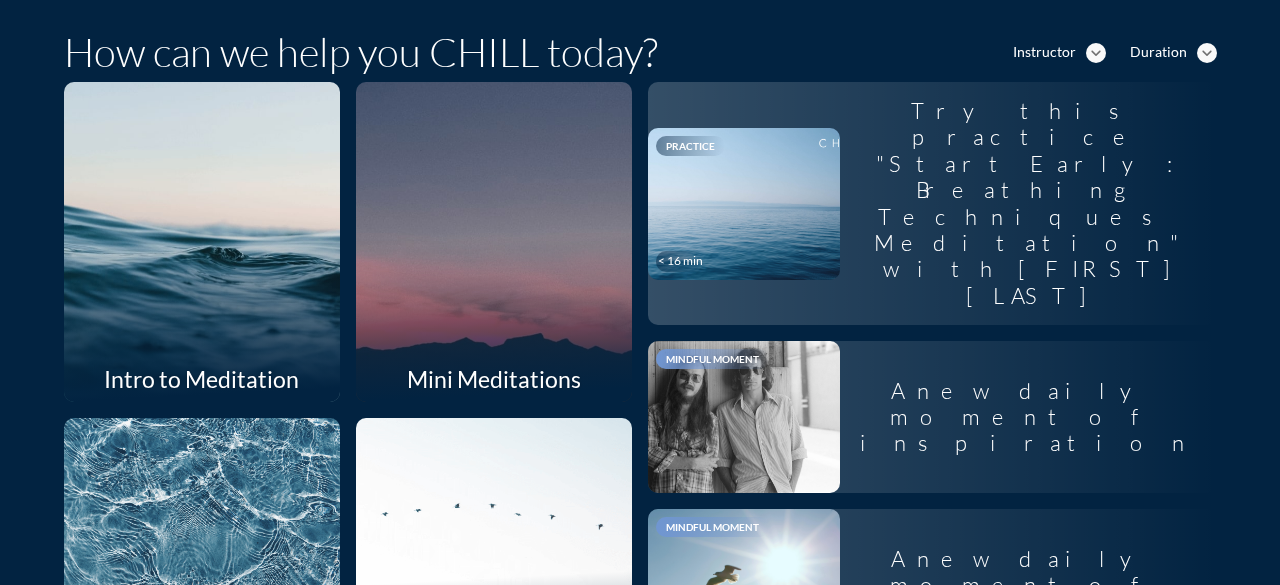 scroll, scrollTop: 500, scrollLeft: 0, axis: vertical 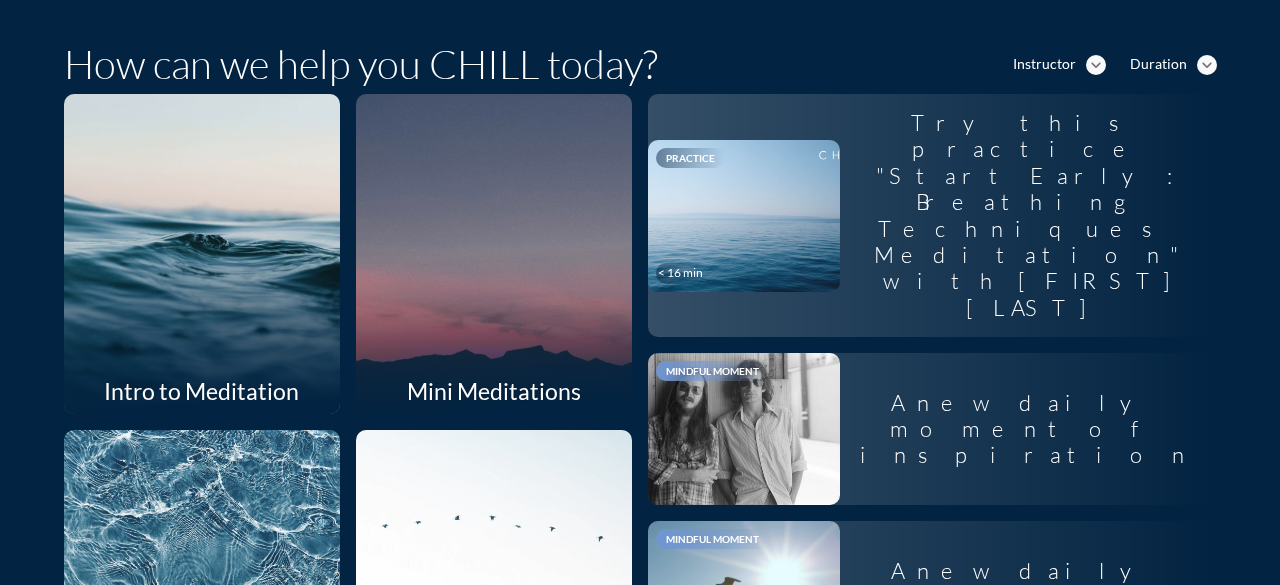 click at bounding box center (201, 253) 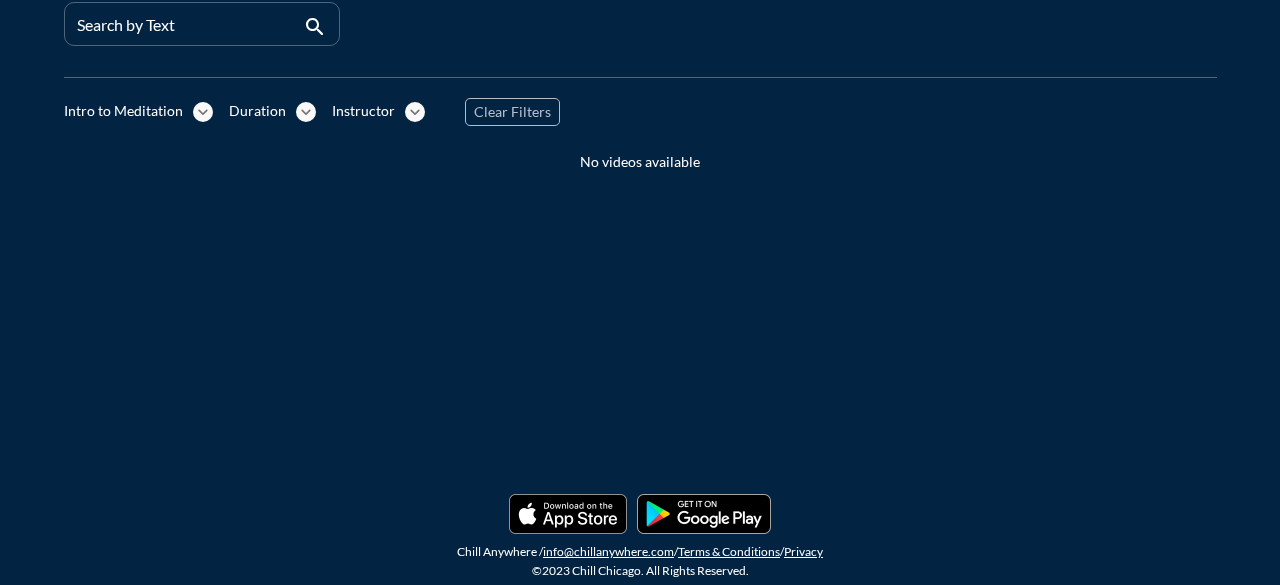scroll, scrollTop: 0, scrollLeft: 0, axis: both 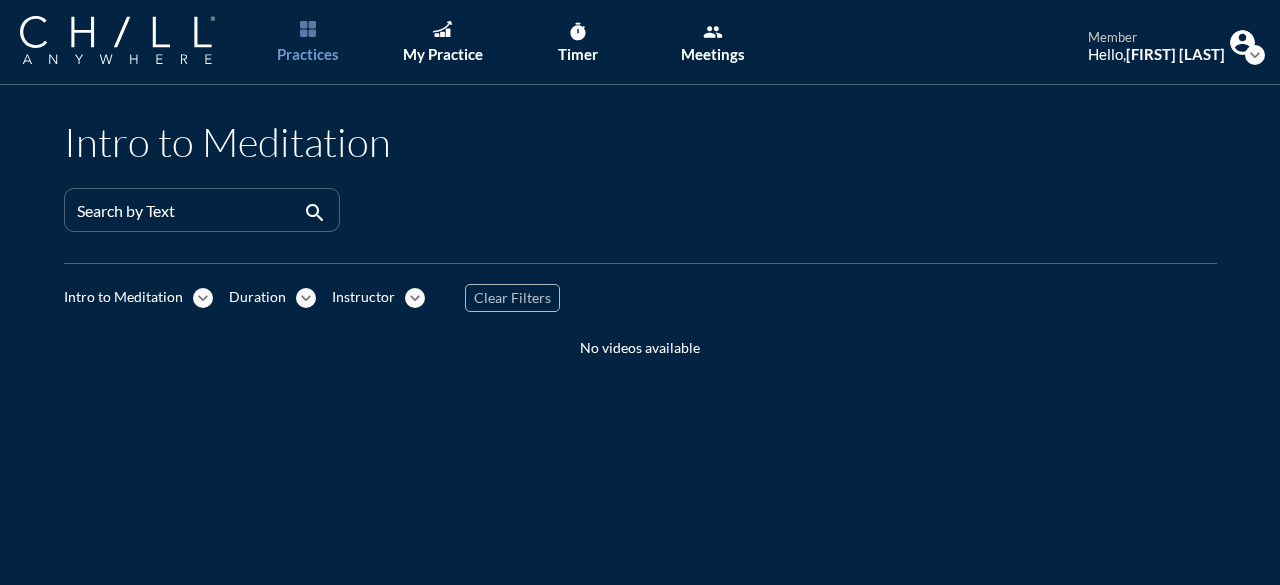 click on "expand_more" at bounding box center (203, 298) 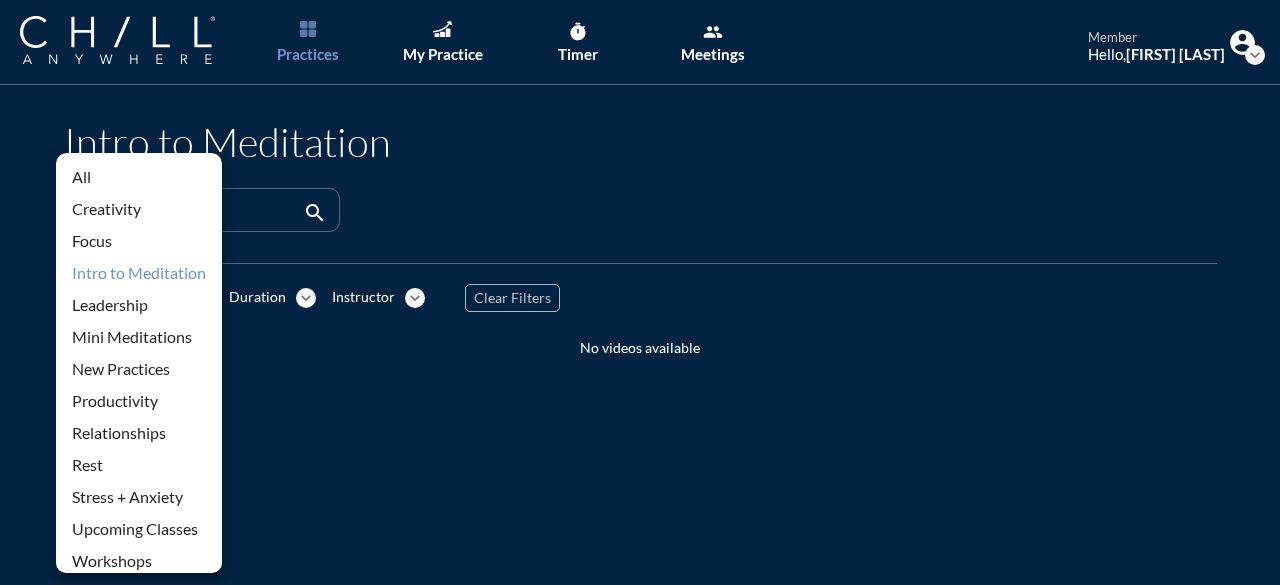 click on "expand_more" at bounding box center (306, 298) 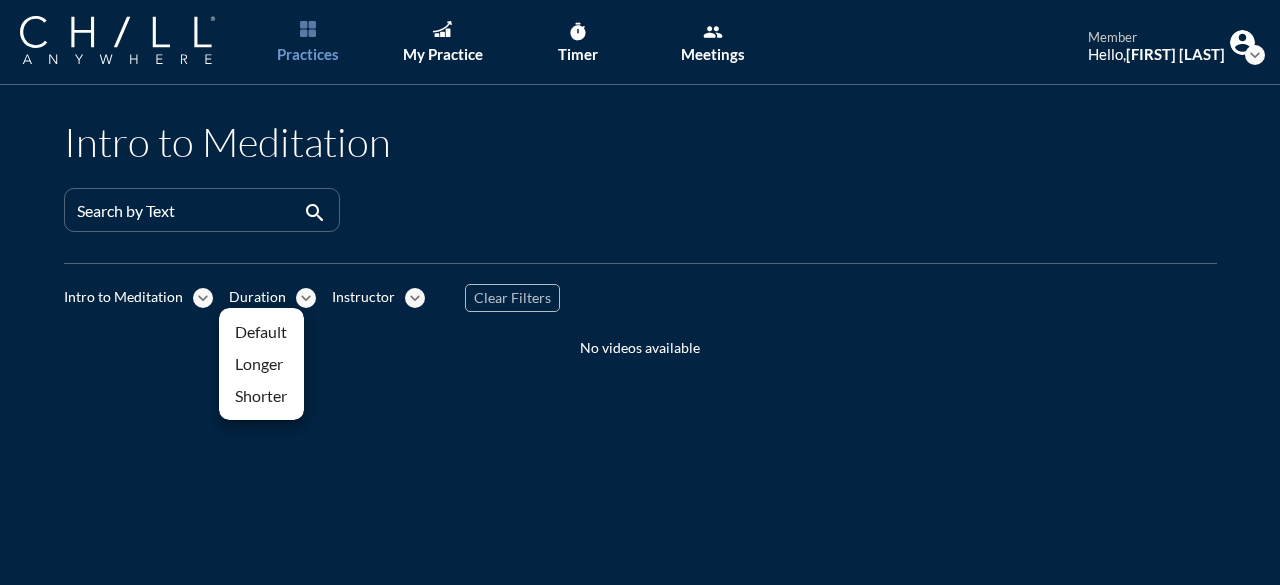 click on "Clear Filters" at bounding box center [512, 298] 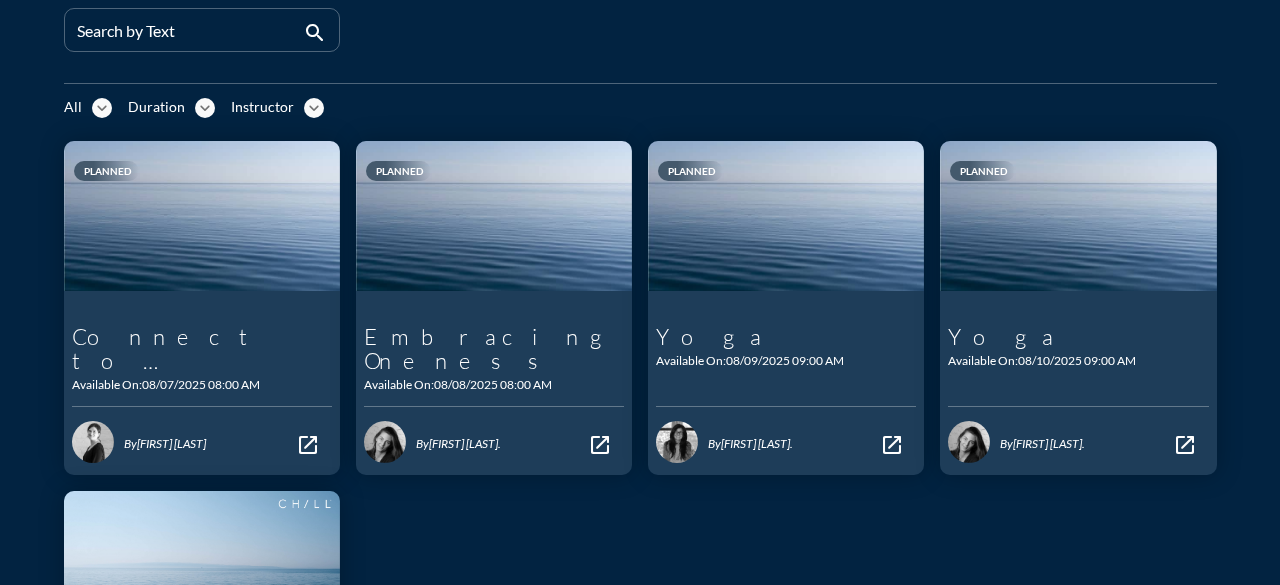 scroll, scrollTop: 200, scrollLeft: 0, axis: vertical 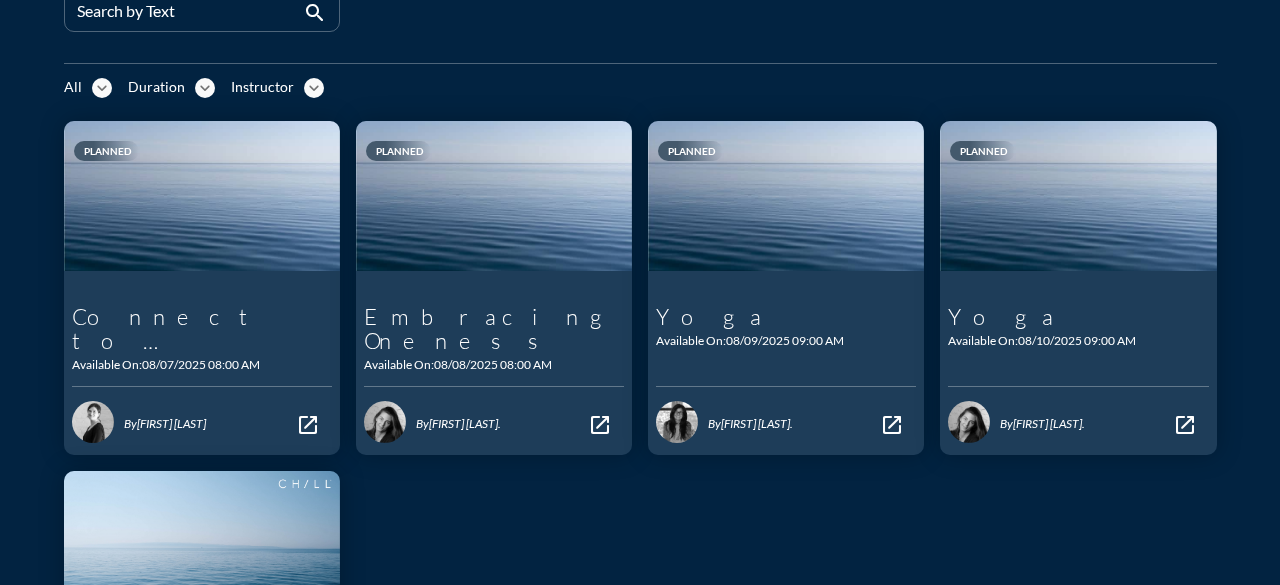 click on "open_in_new" at bounding box center (308, 425) 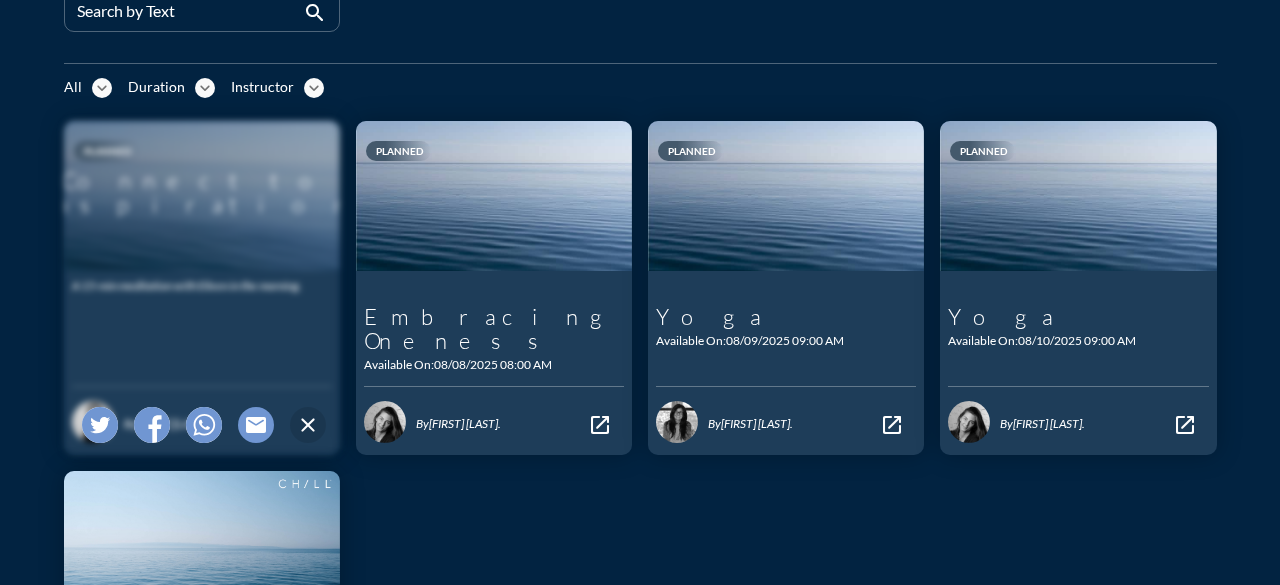 click on "A 15-min meditation with Eileen in the morning." at bounding box center (202, 286) 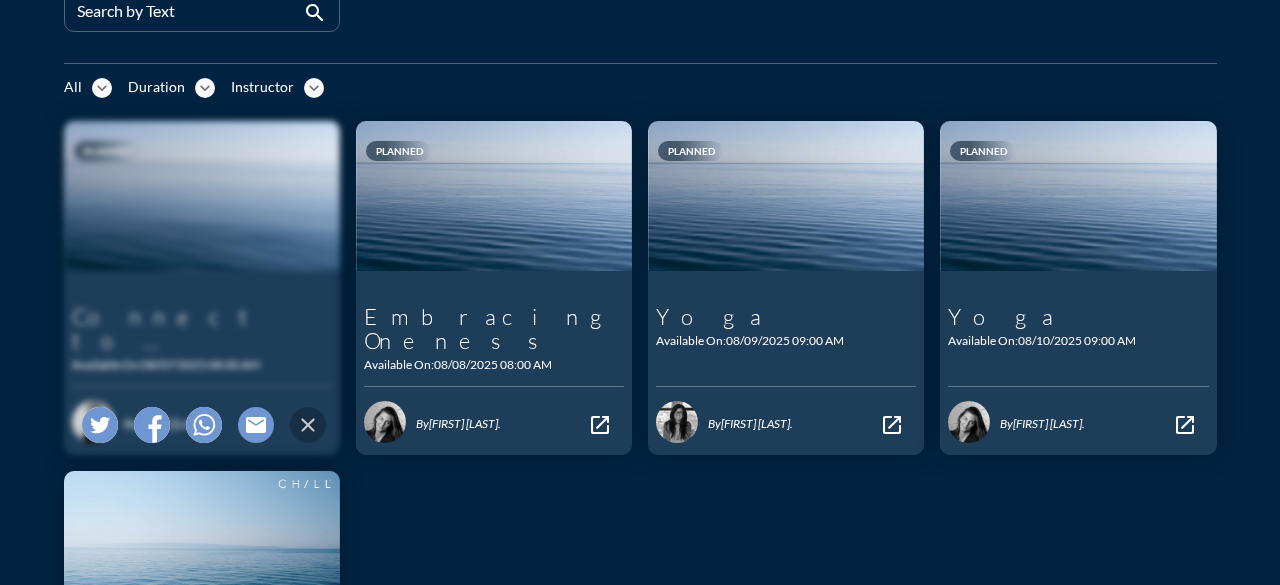 click on "close" at bounding box center [308, 425] 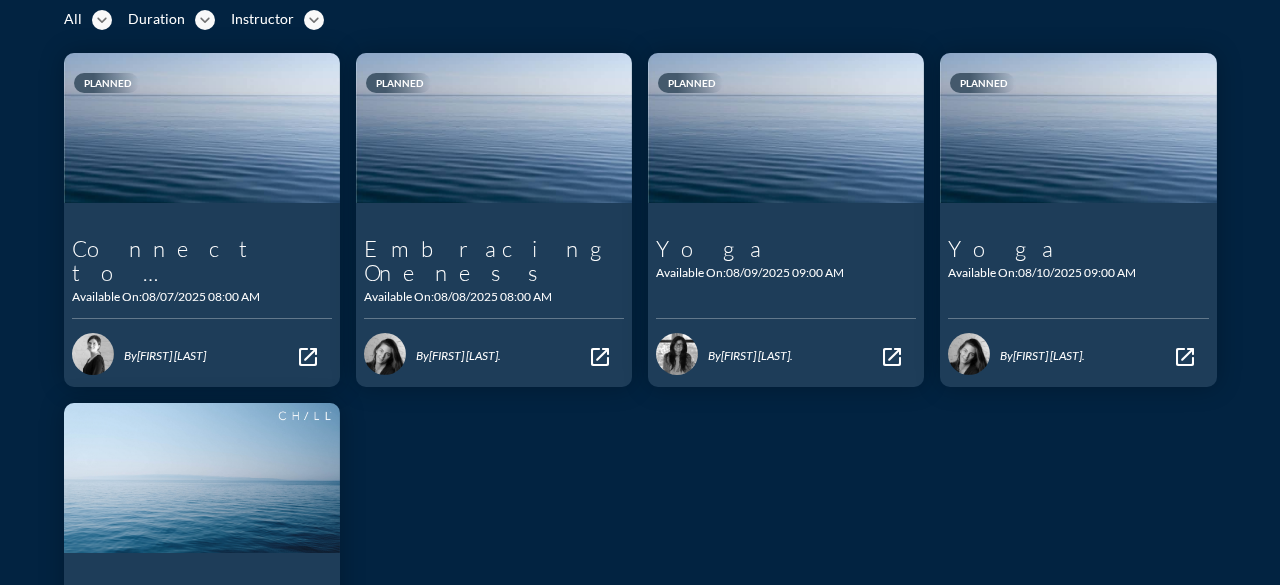 scroll, scrollTop: 300, scrollLeft: 0, axis: vertical 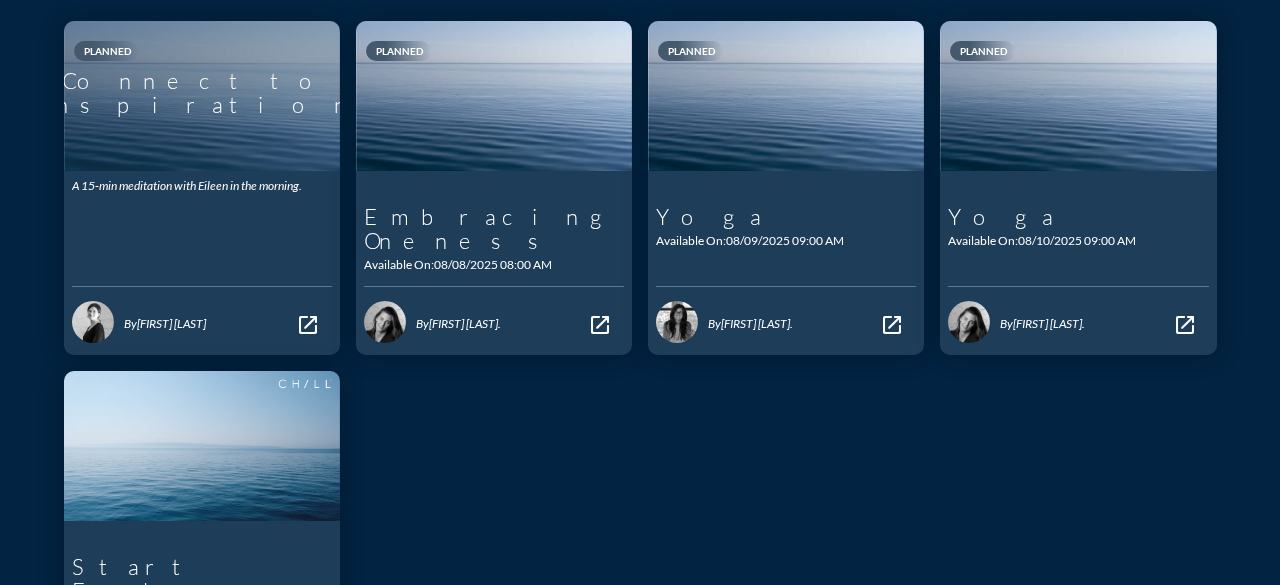 click on "Connect to Inspiration" at bounding box center [202, 96] 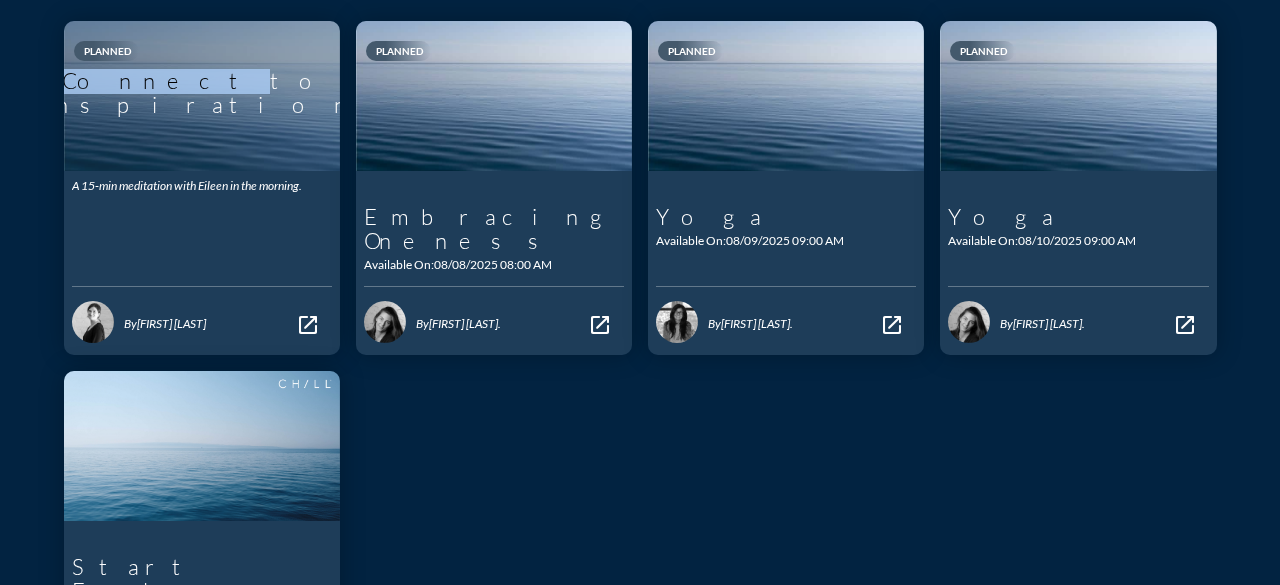 click on "Connect to Inspiration" at bounding box center (202, 96) 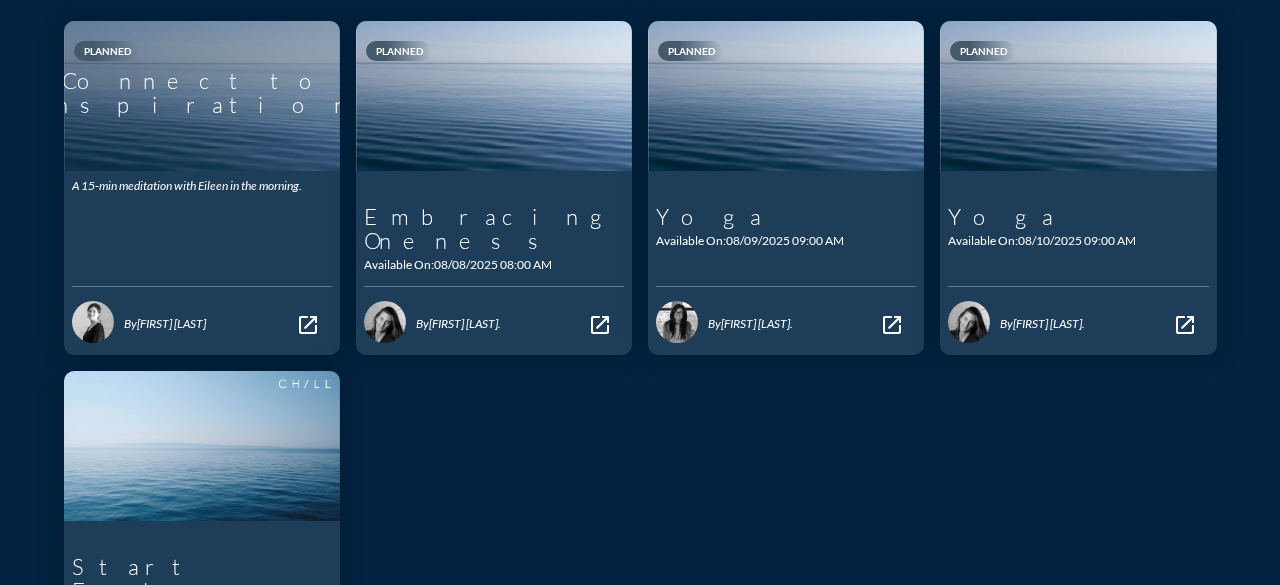 click on "A 15-min meditation with Eileen in the morning." at bounding box center [202, 221] 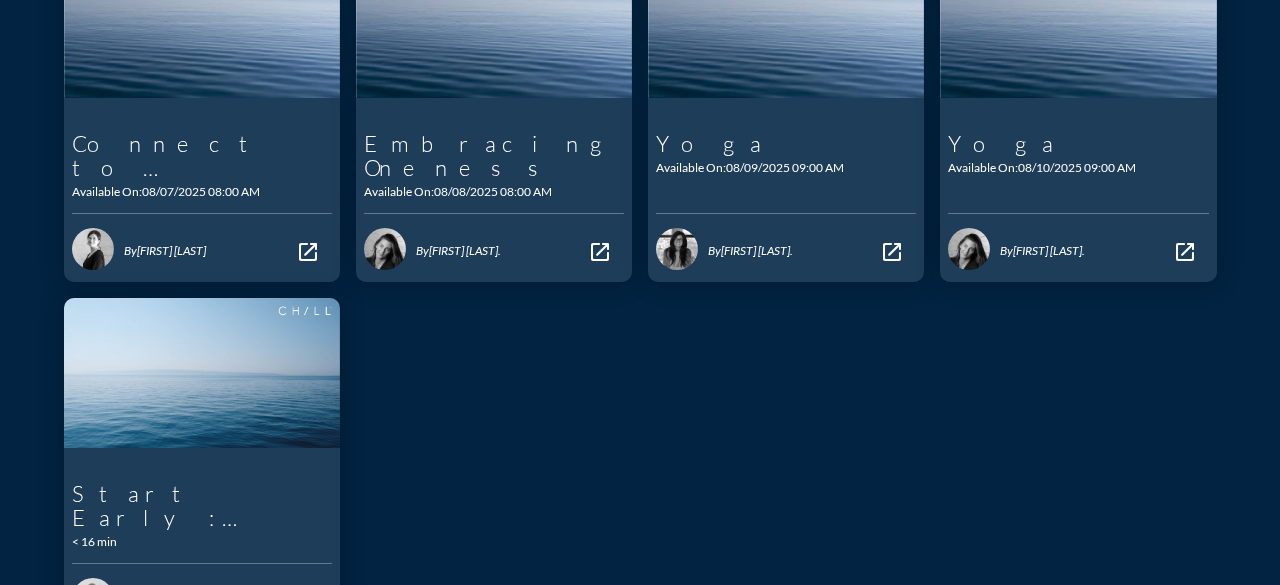 scroll, scrollTop: 333, scrollLeft: 0, axis: vertical 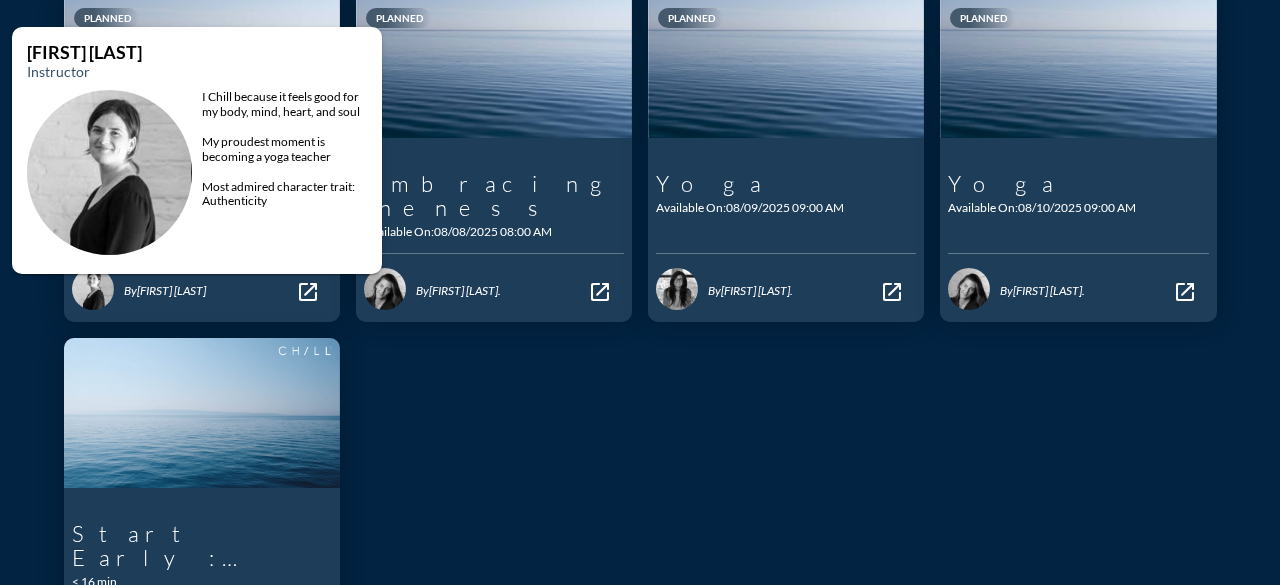click on "By  [FIRST] [LAST]" at bounding box center (202, 295) 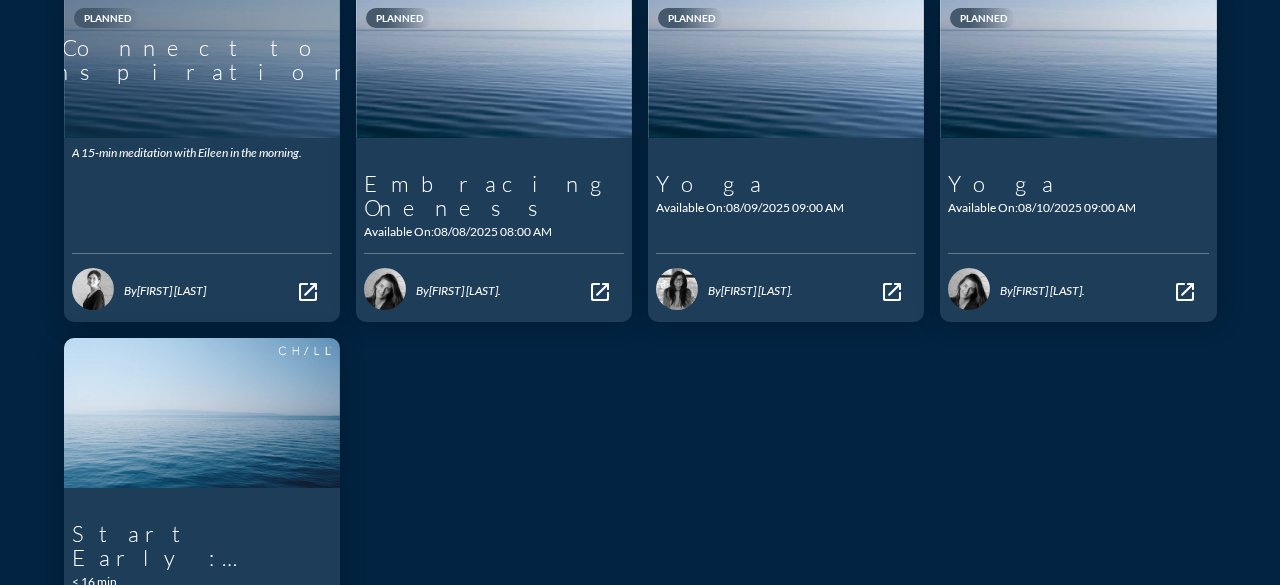 click on "Connect to Inspiration" at bounding box center [202, 63] 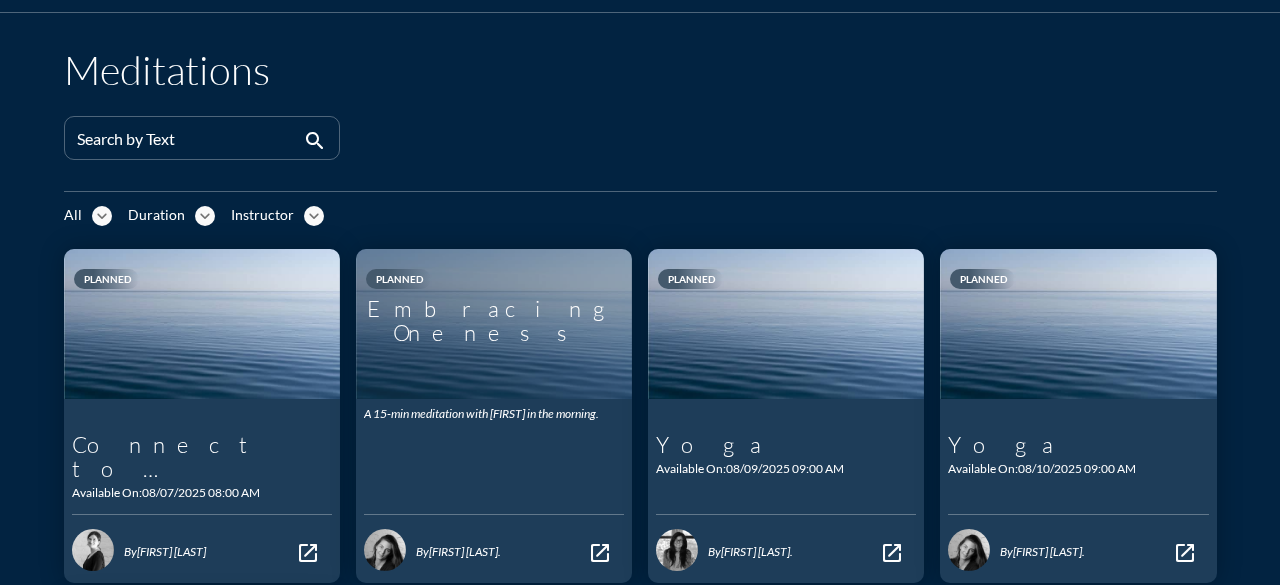scroll, scrollTop: 0, scrollLeft: 0, axis: both 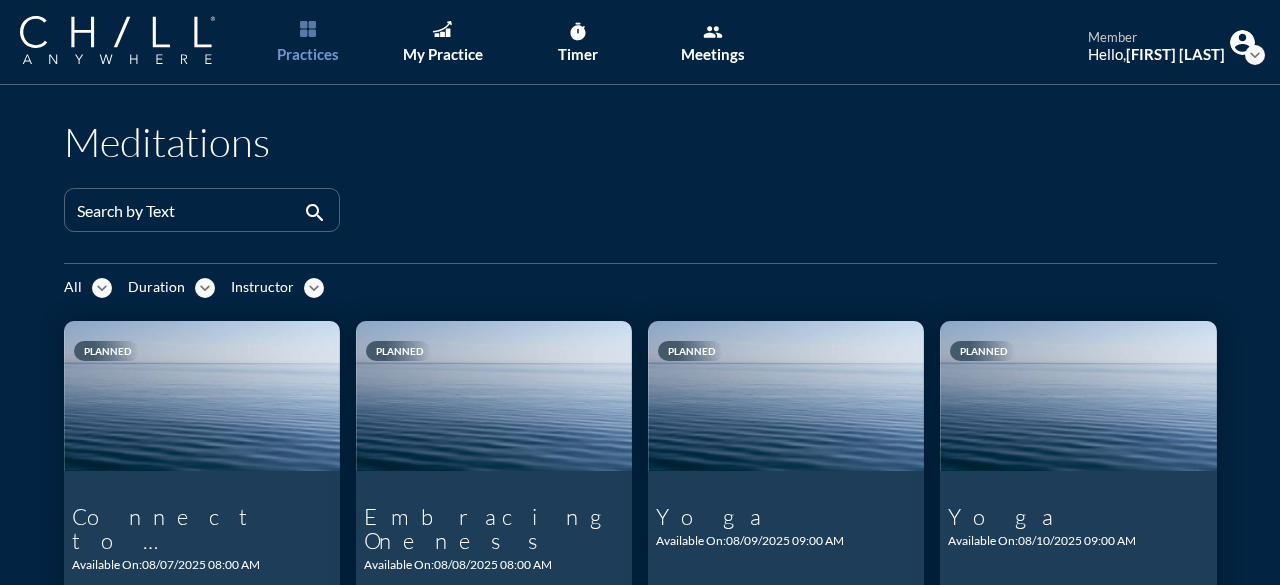click on "expand_more" at bounding box center [1255, 55] 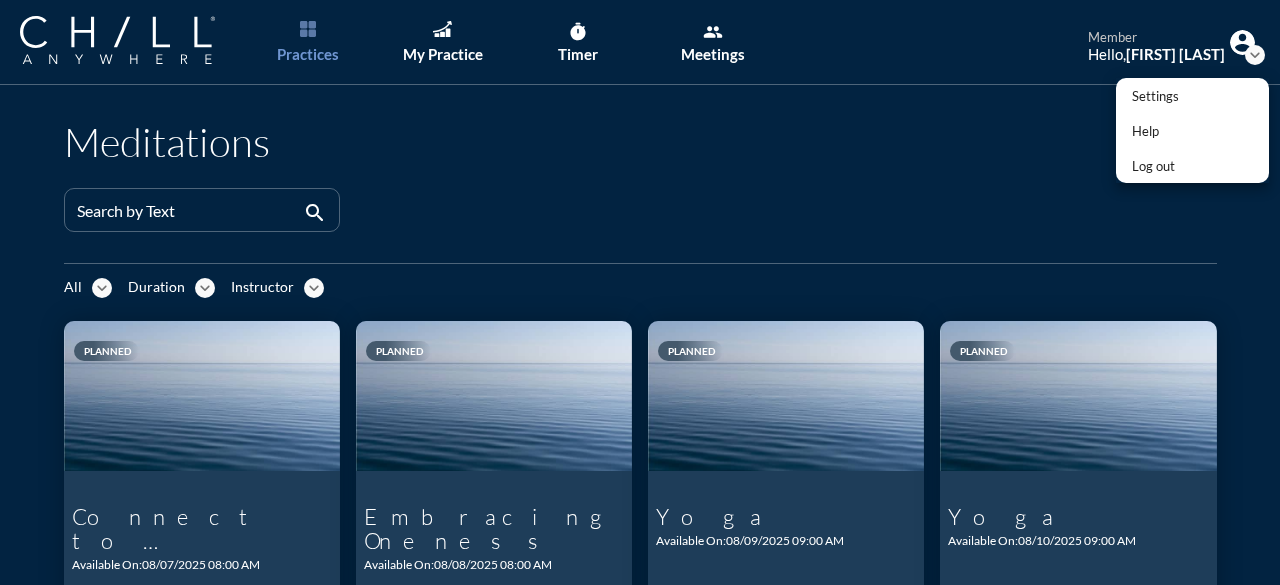 click on "Meditations" at bounding box center [640, 148] 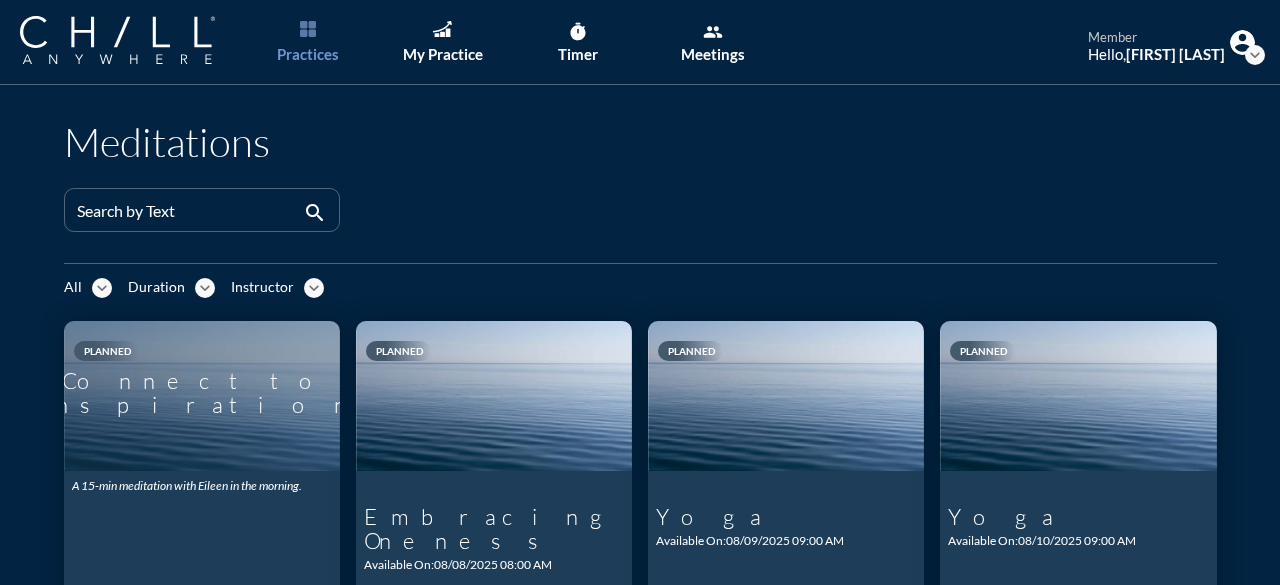 scroll, scrollTop: 300, scrollLeft: 0, axis: vertical 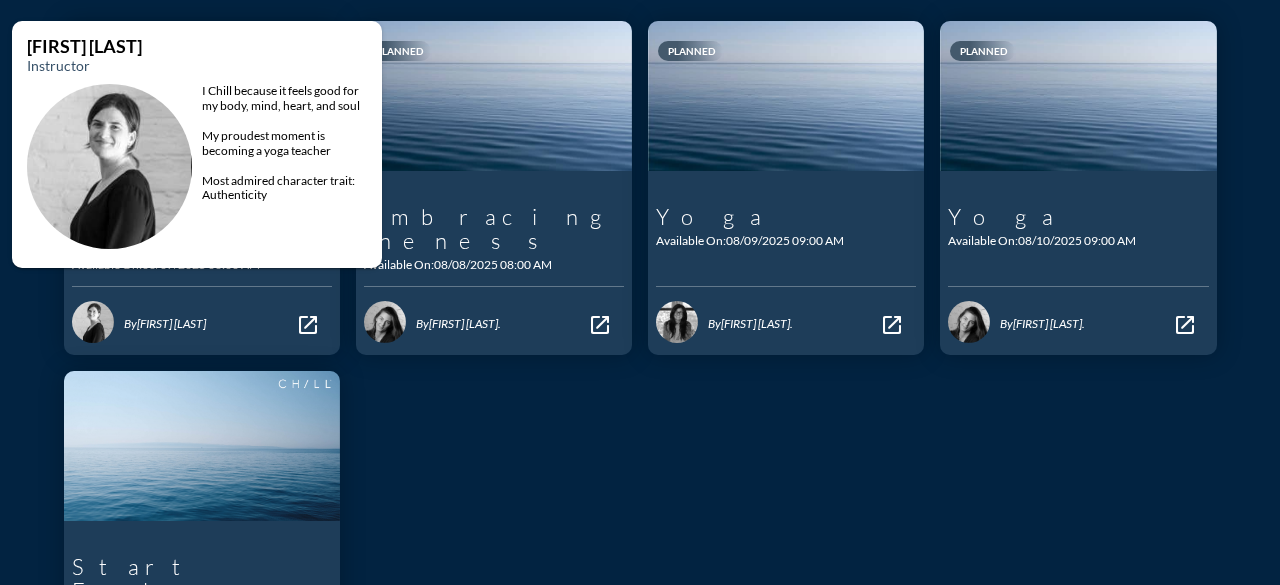 click at bounding box center (93, 322) 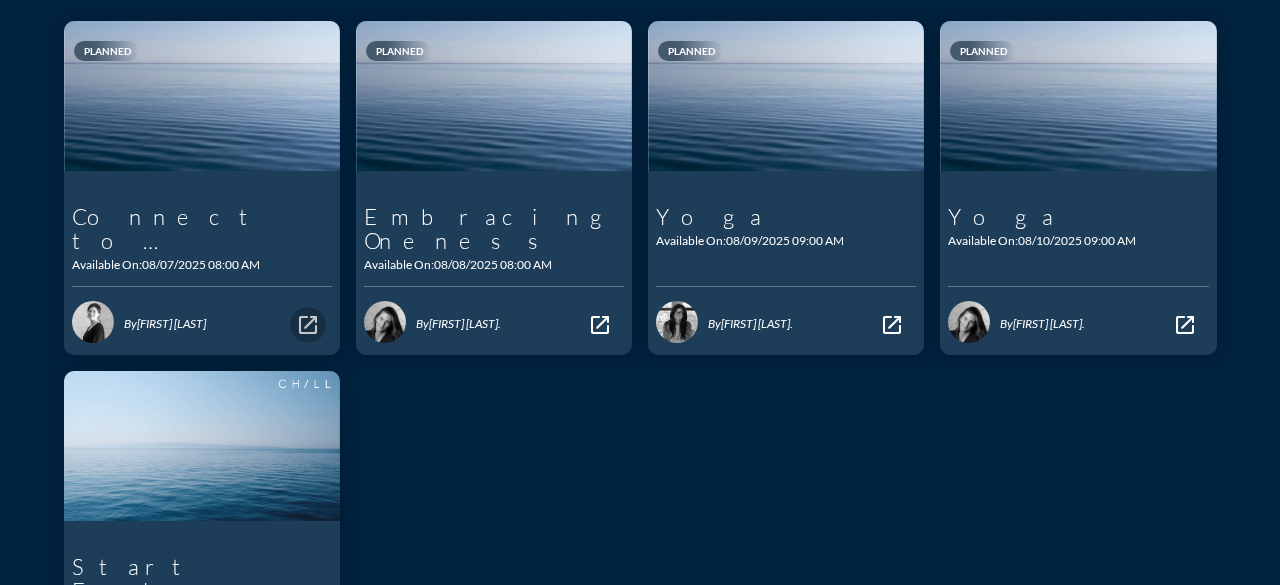 click on "open_in_new" at bounding box center [308, 325] 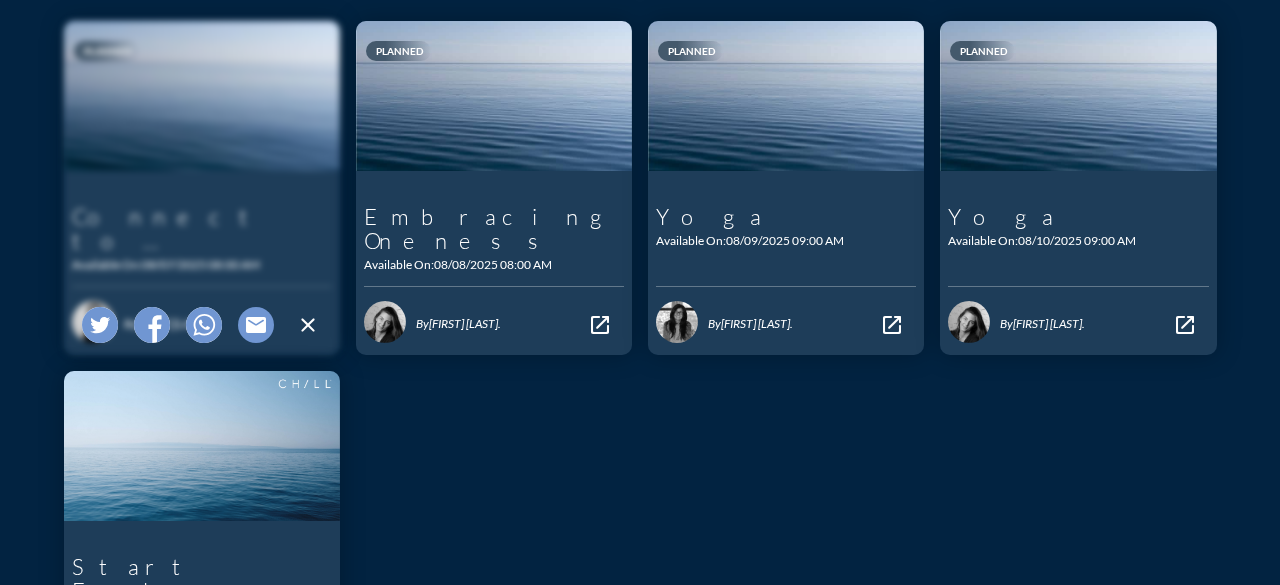 click on "close" at bounding box center (308, 325) 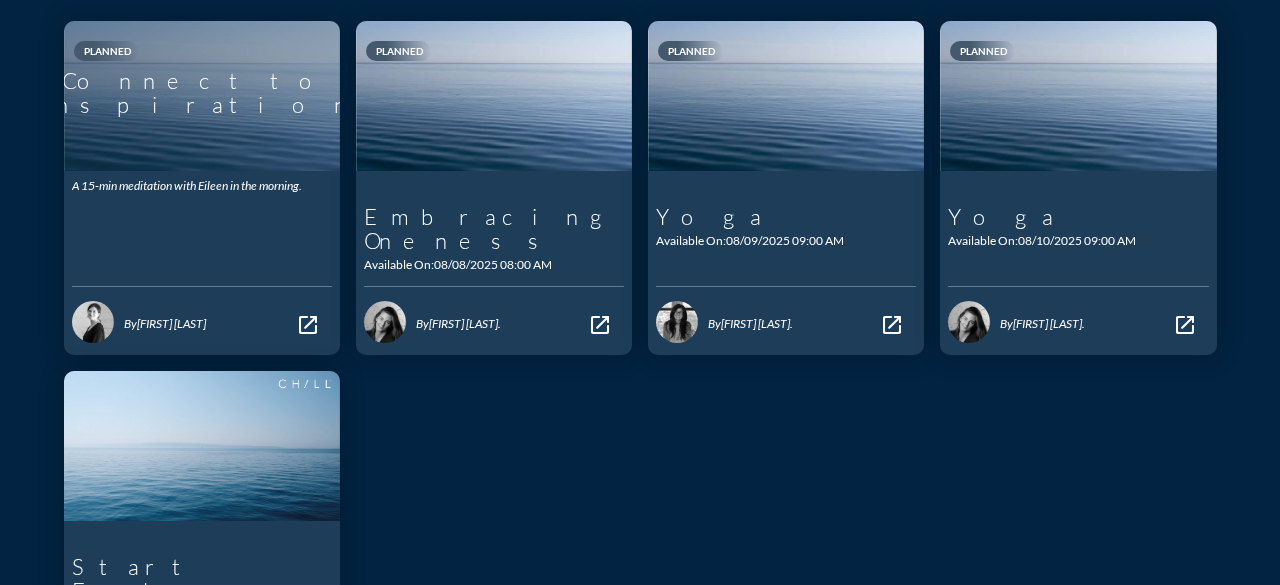 click on "A 15-min meditation with Eileen in the morning." at bounding box center (202, 221) 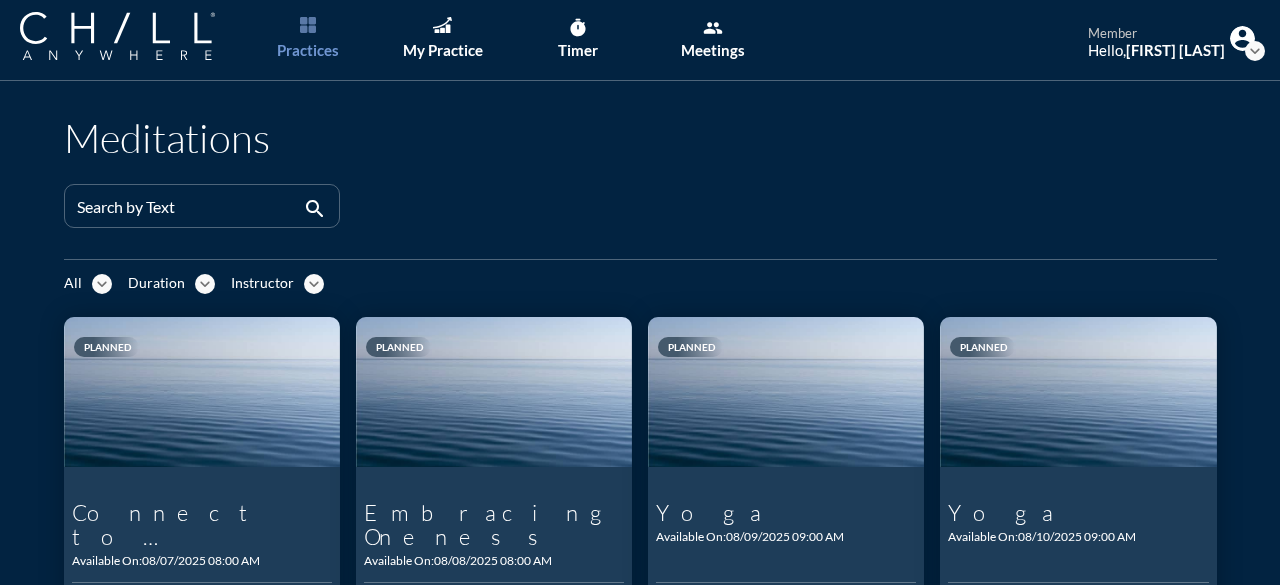 scroll, scrollTop: 0, scrollLeft: 0, axis: both 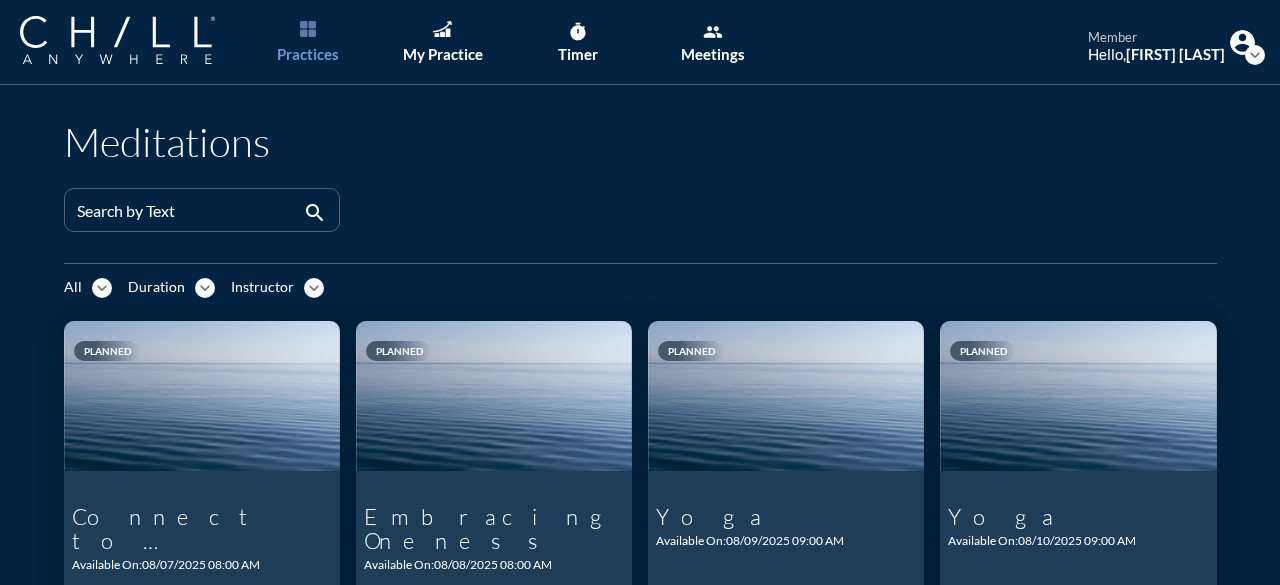 click at bounding box center (308, 29) 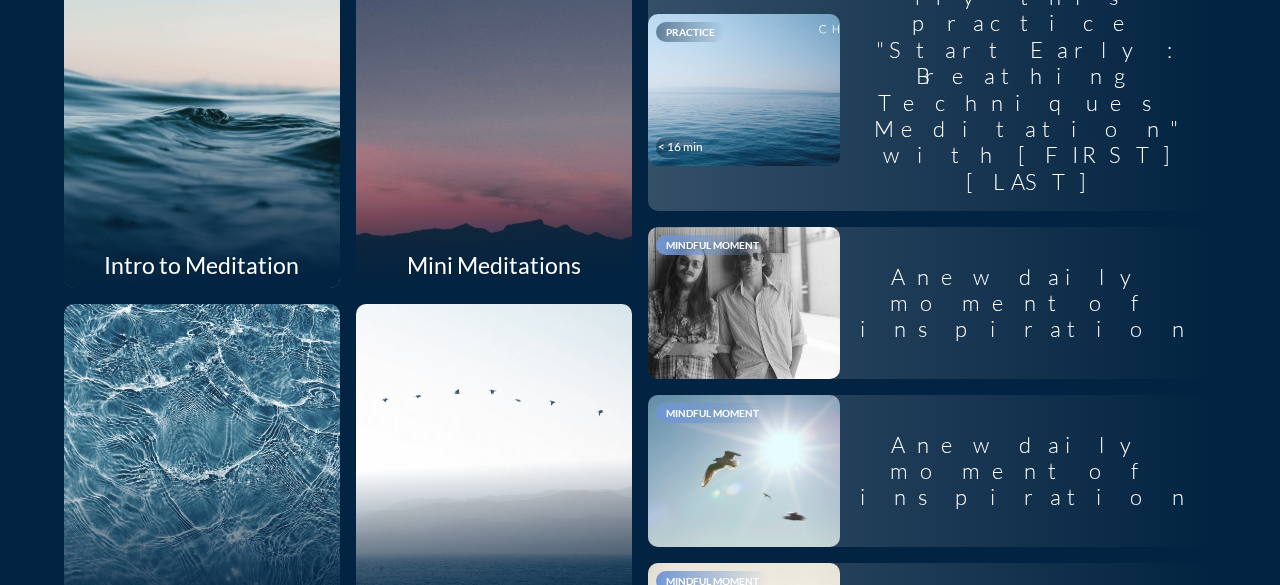 scroll, scrollTop: 700, scrollLeft: 0, axis: vertical 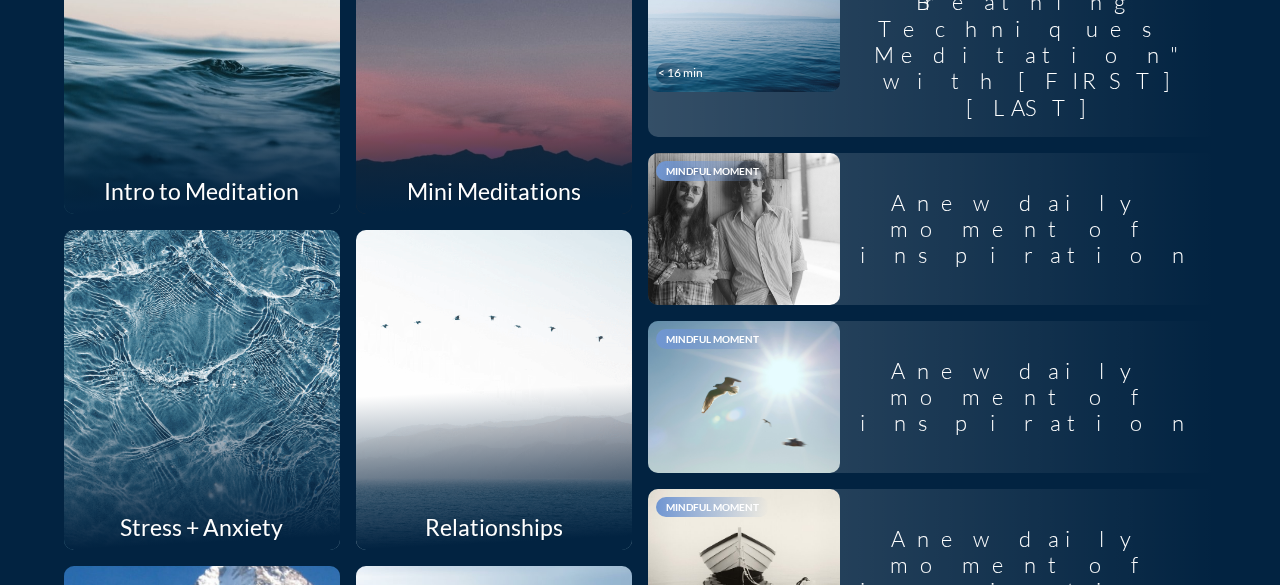 click at bounding box center (201, 389) 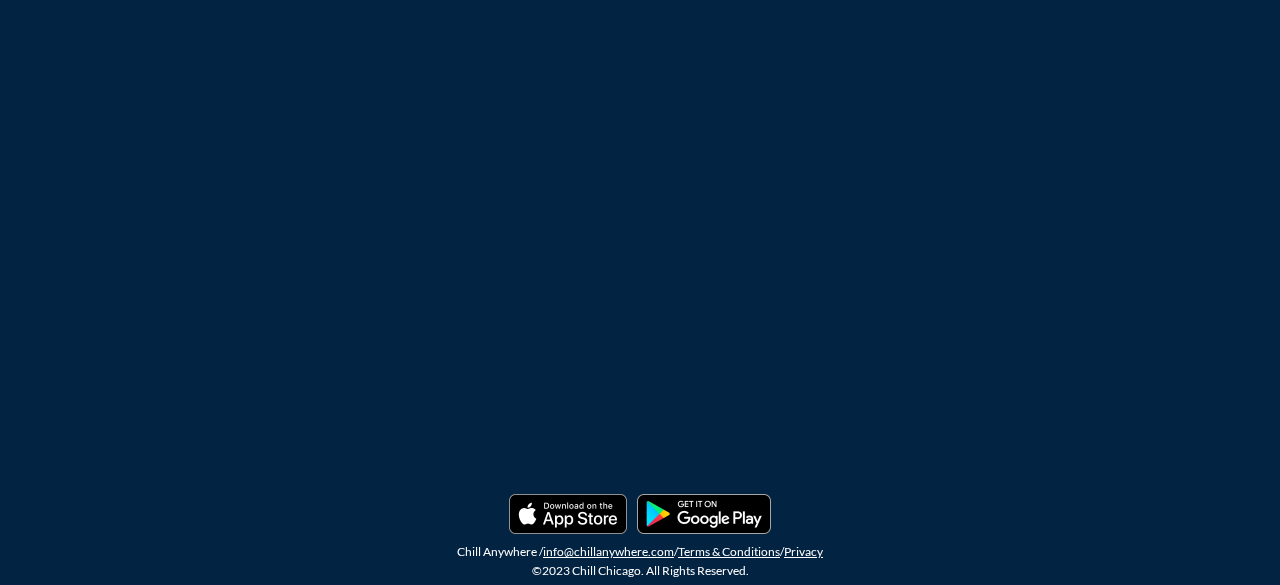 scroll, scrollTop: 0, scrollLeft: 0, axis: both 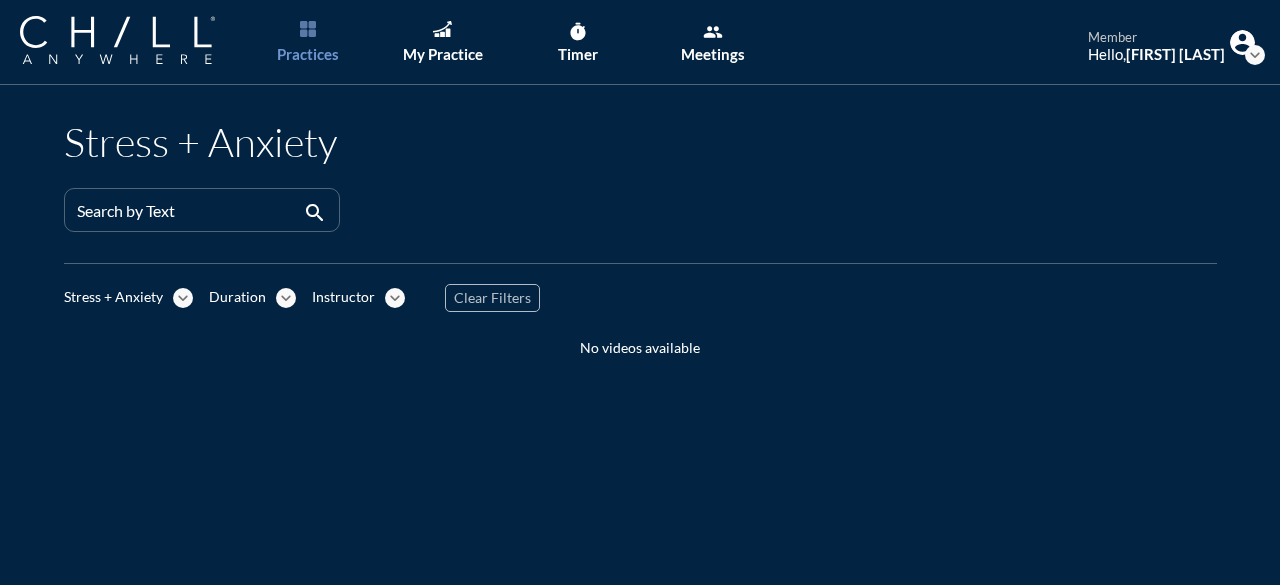 click on "expand_more" at bounding box center [183, 298] 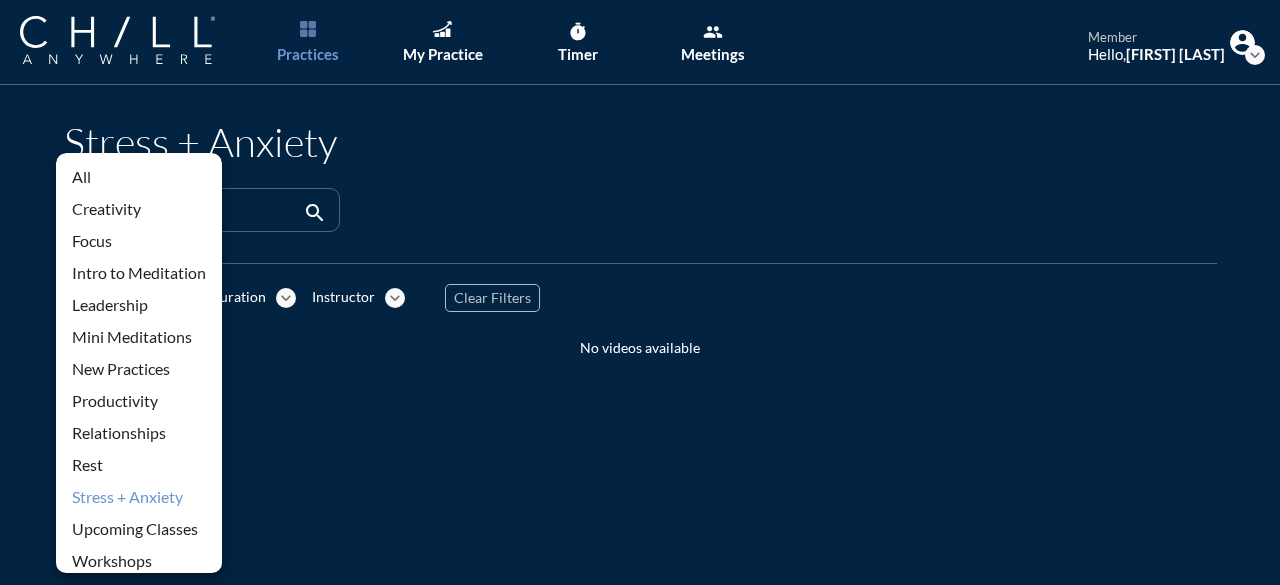 click on "Stress + Anxiety Search by Text search Stress + Anxiety expand_more Duration expand_more Instructor expand_more Clear Filters No videos available – chevron_left chevron_right" at bounding box center (640, 377) 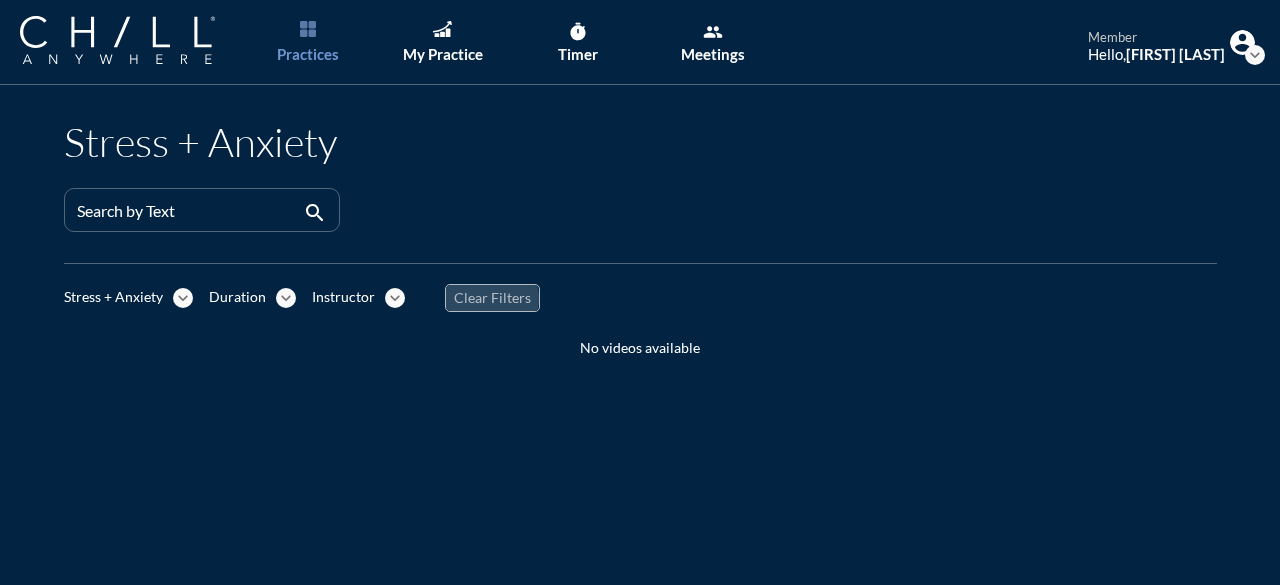 click on "Clear Filters" at bounding box center (492, 298) 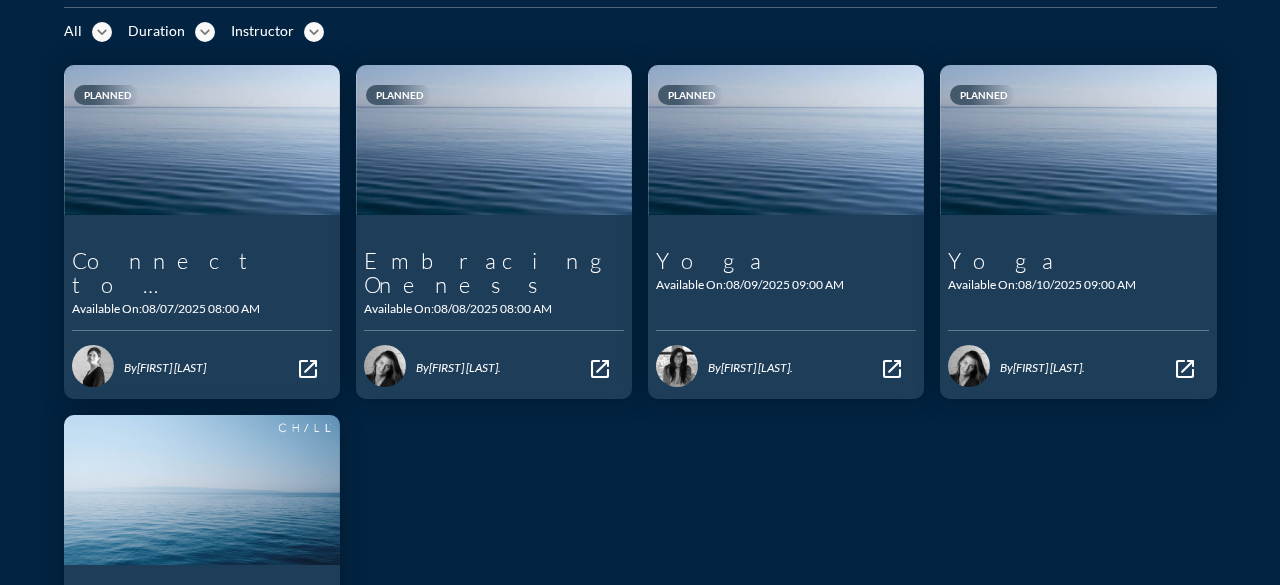 scroll, scrollTop: 233, scrollLeft: 0, axis: vertical 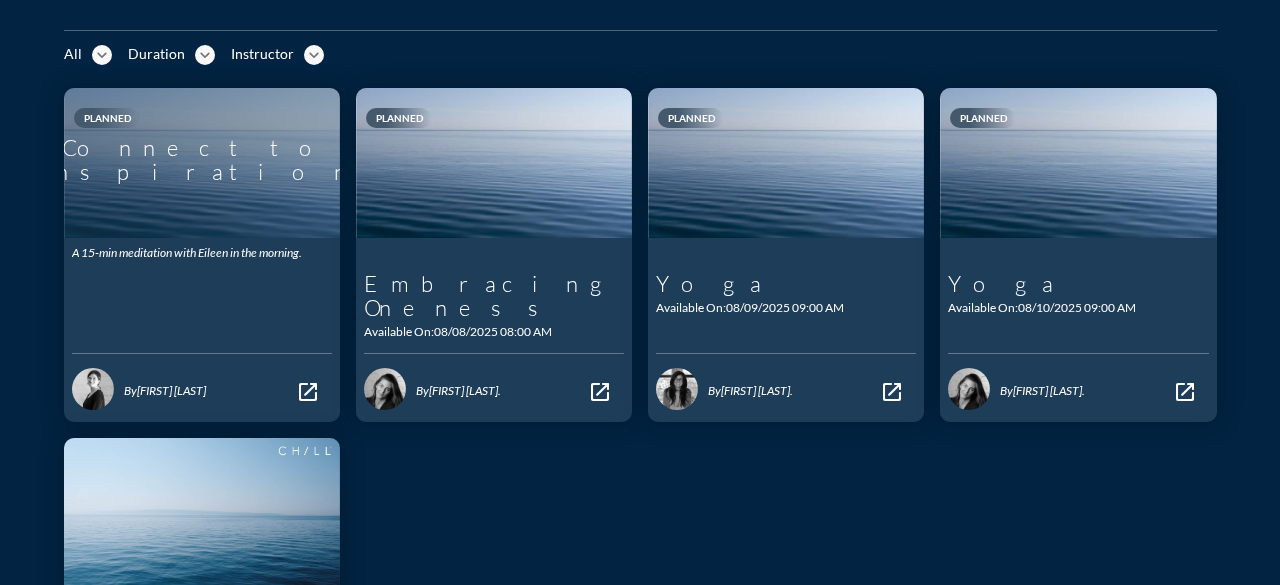 click on "Connect to Inspiration" at bounding box center [202, 160] 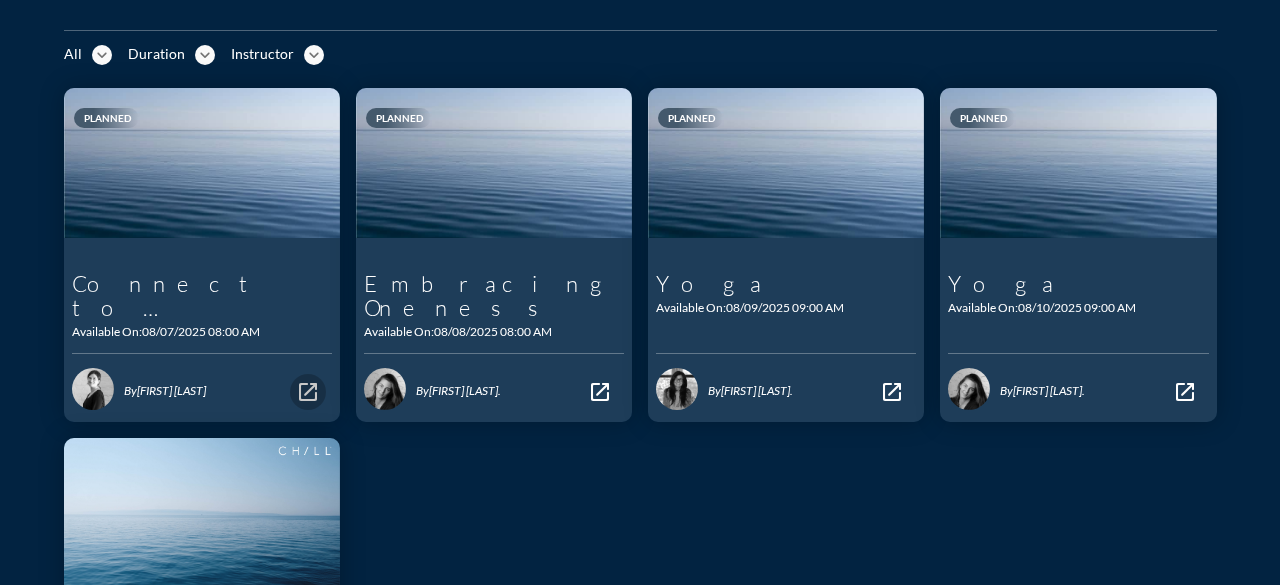 click on "open_in_new" at bounding box center [308, 392] 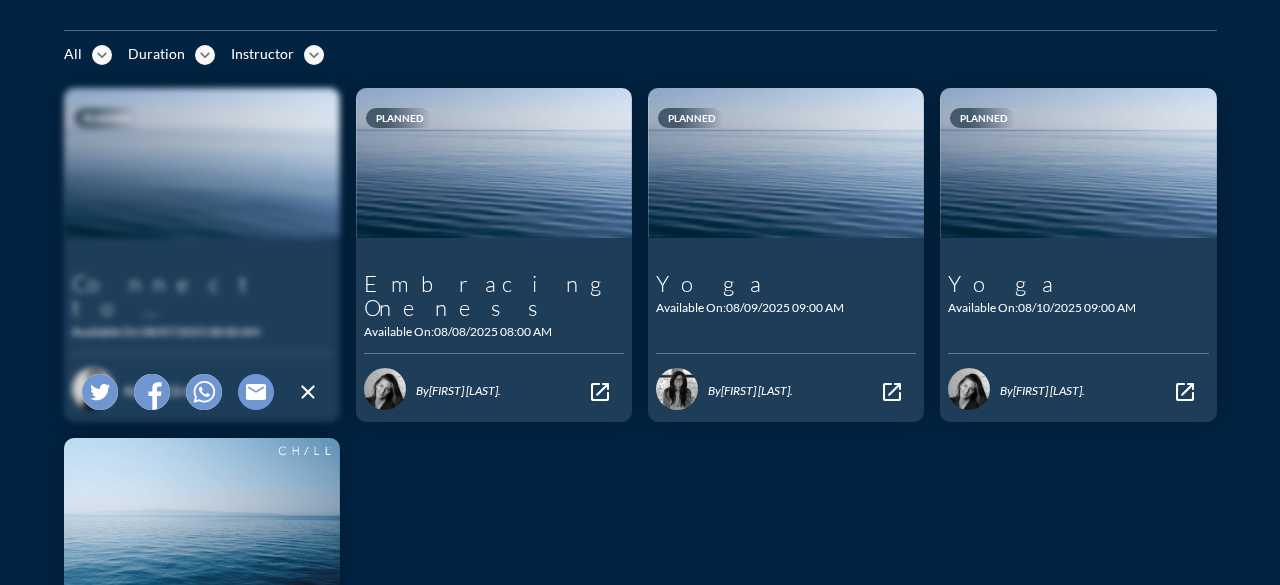click on "close" at bounding box center (308, 392) 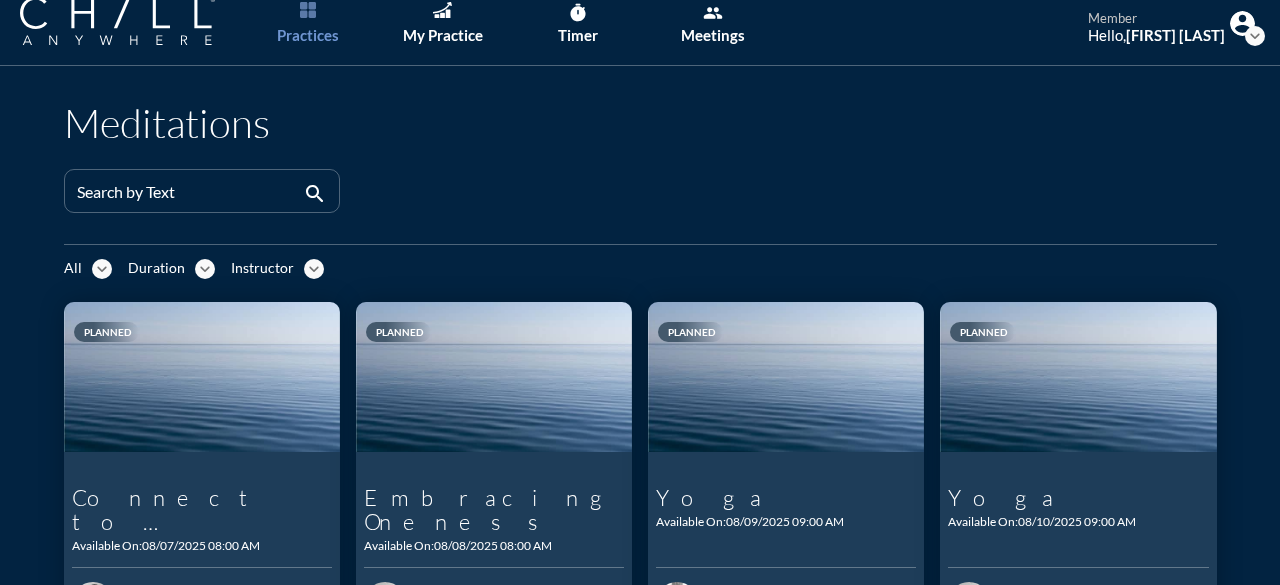 scroll, scrollTop: 0, scrollLeft: 0, axis: both 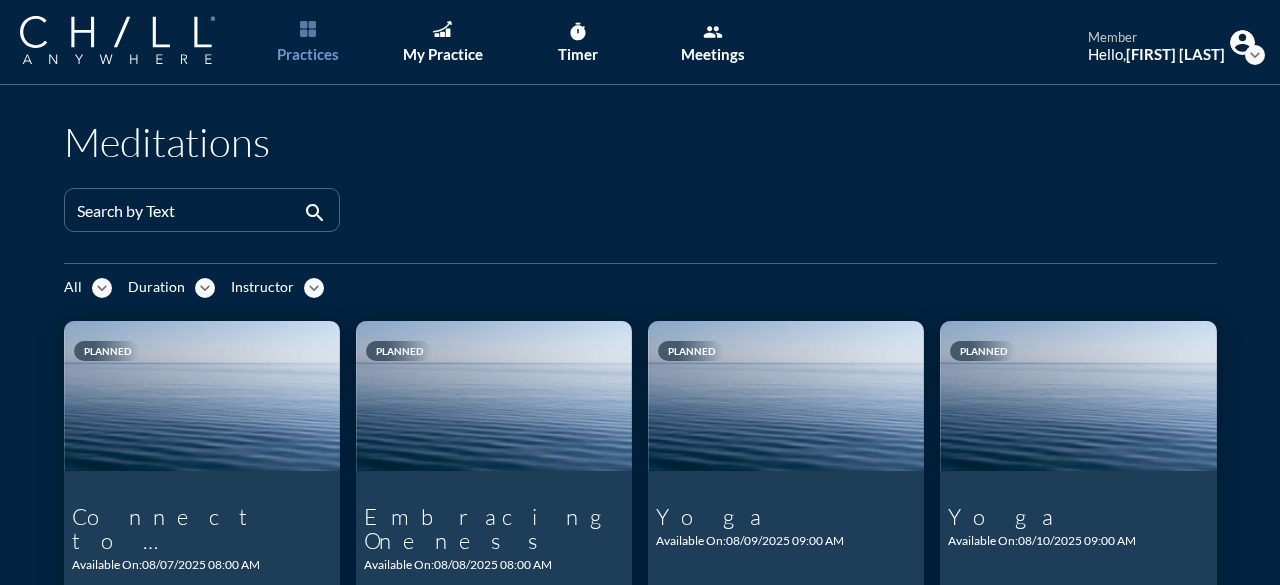 click at bounding box center [308, 29] 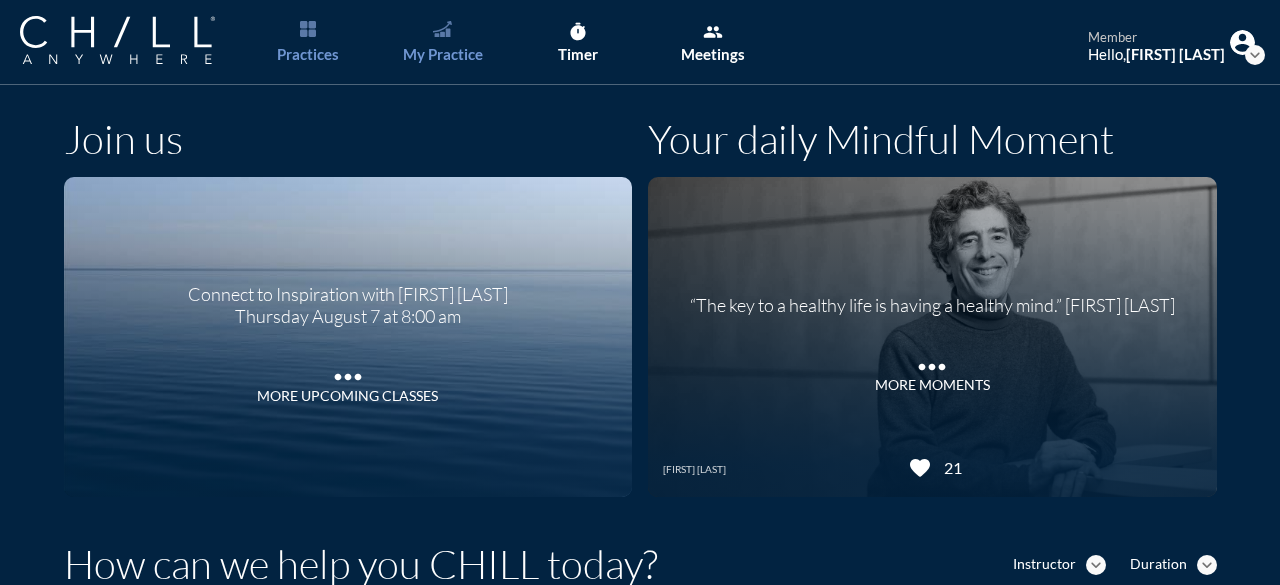 click on "My Practice" at bounding box center (442, 42) 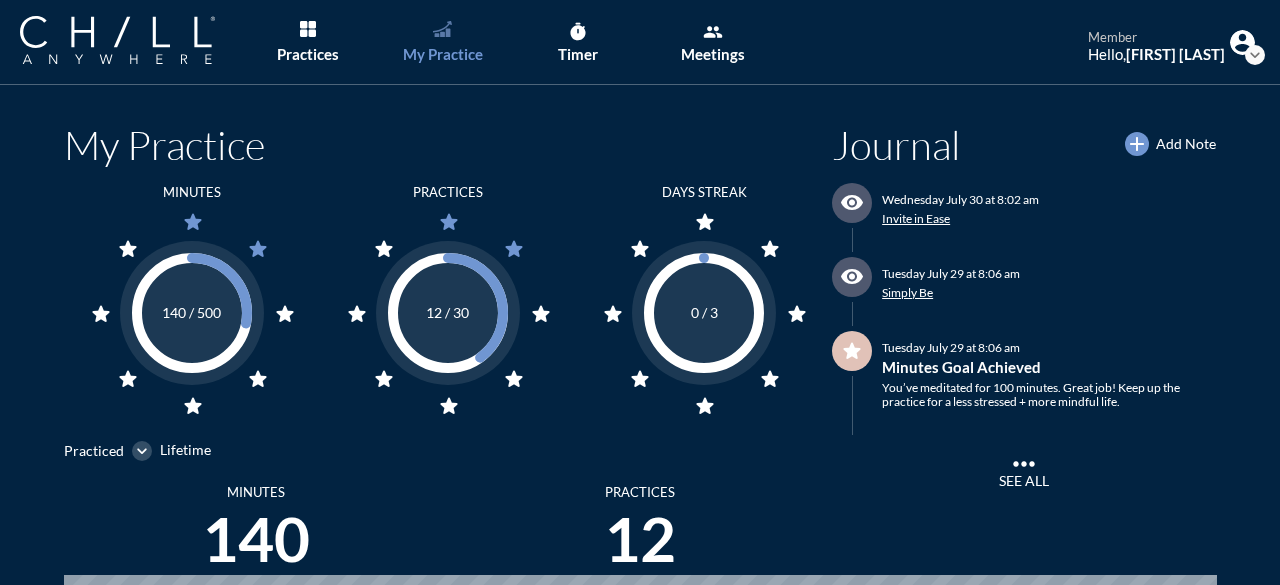 scroll, scrollTop: 999094, scrollLeft: 998735, axis: both 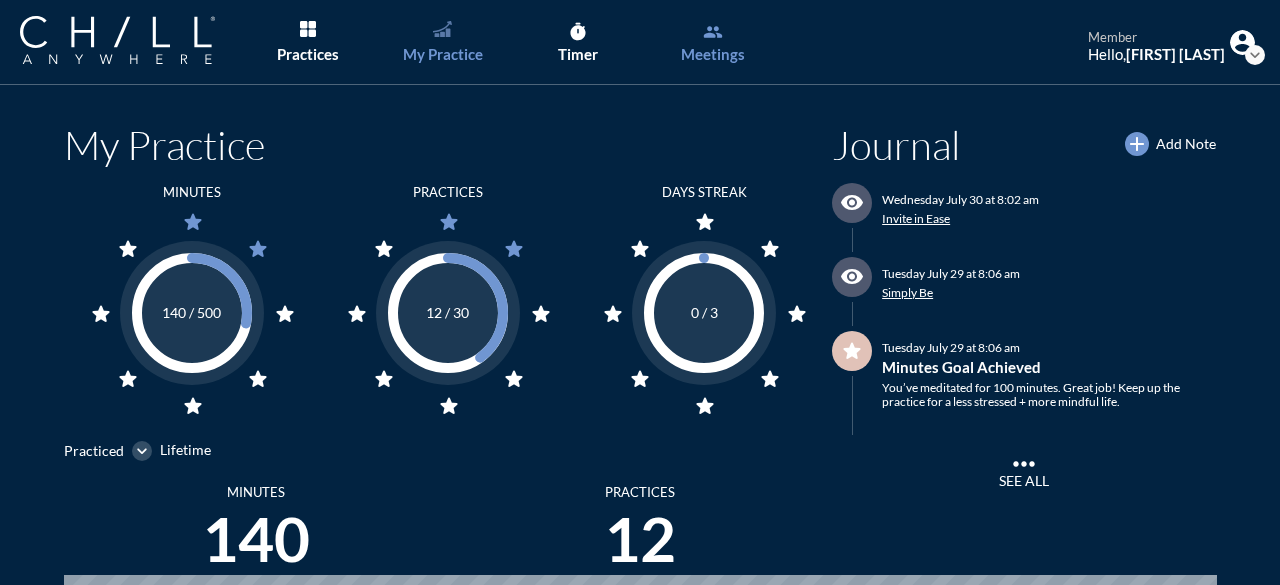 click on "group" at bounding box center [713, 32] 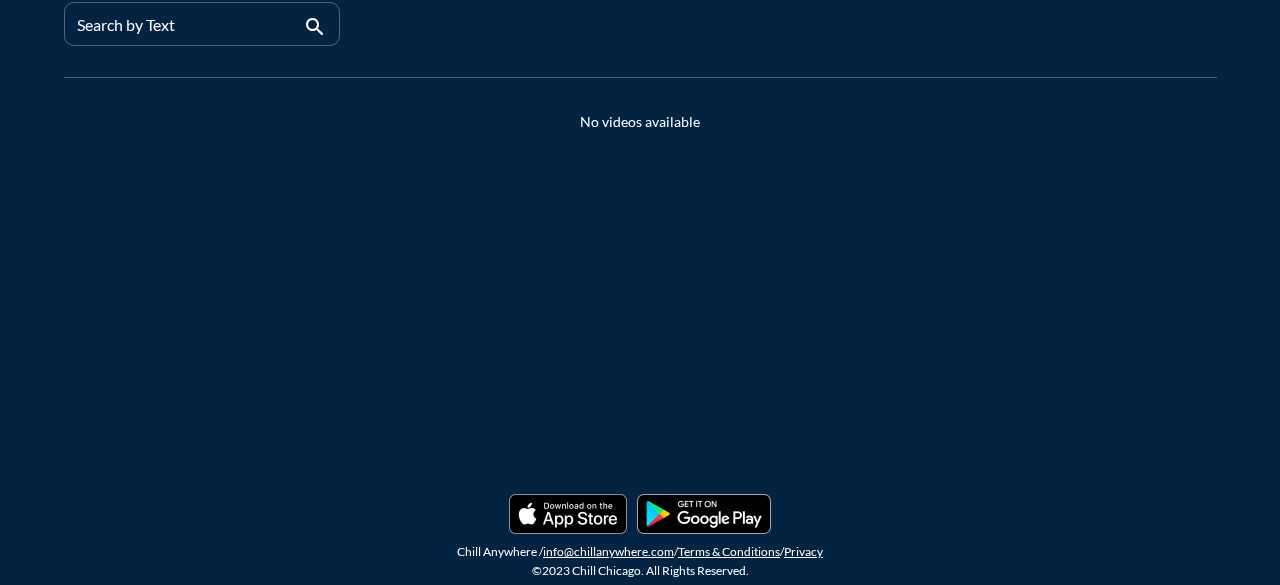 scroll, scrollTop: 0, scrollLeft: 0, axis: both 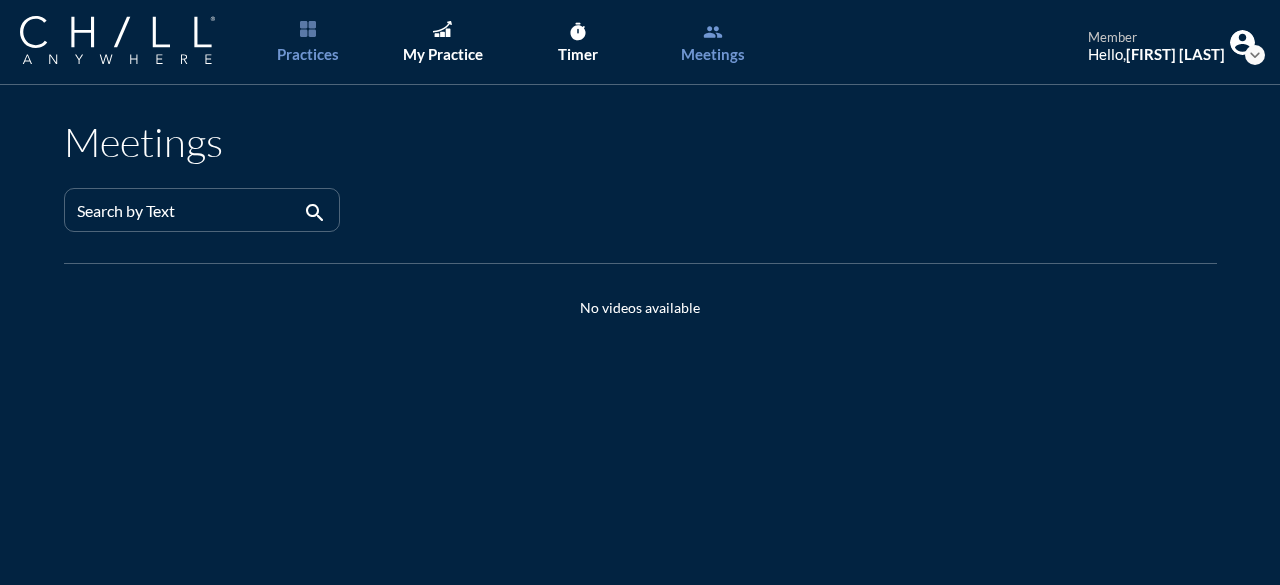 click at bounding box center [308, 29] 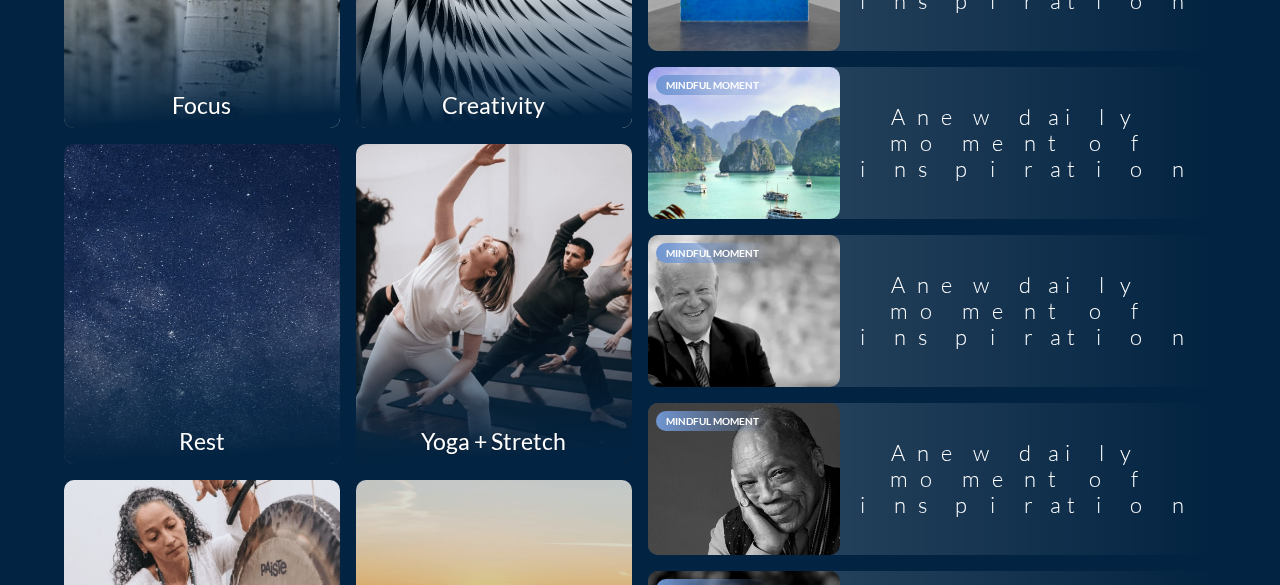 scroll, scrollTop: 1800, scrollLeft: 0, axis: vertical 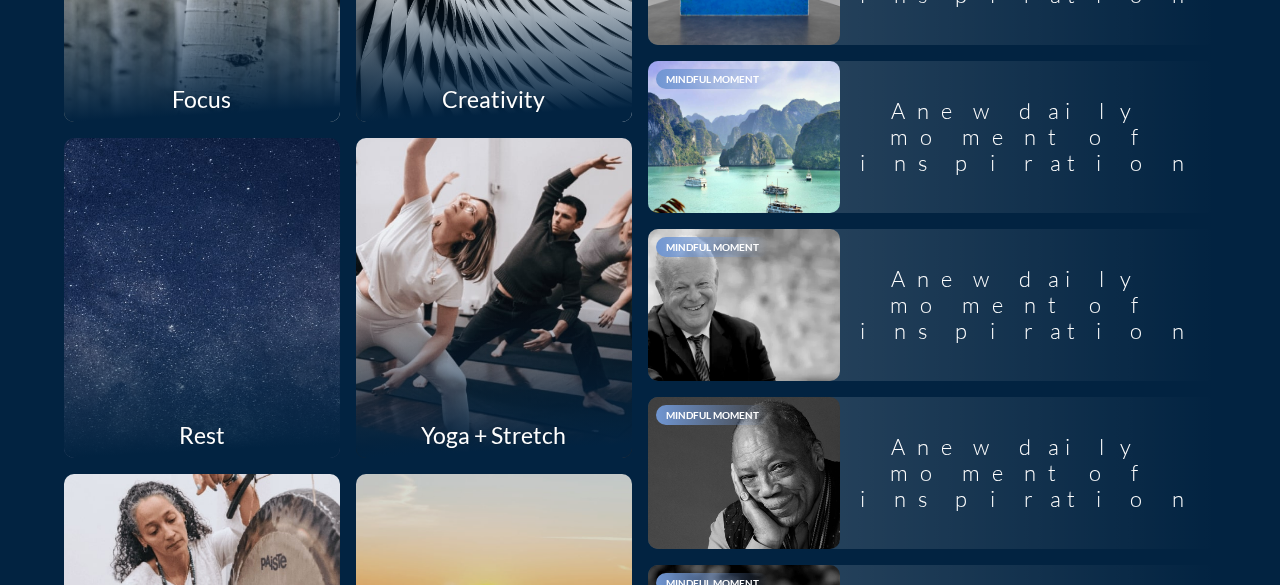 click at bounding box center (493, 297) 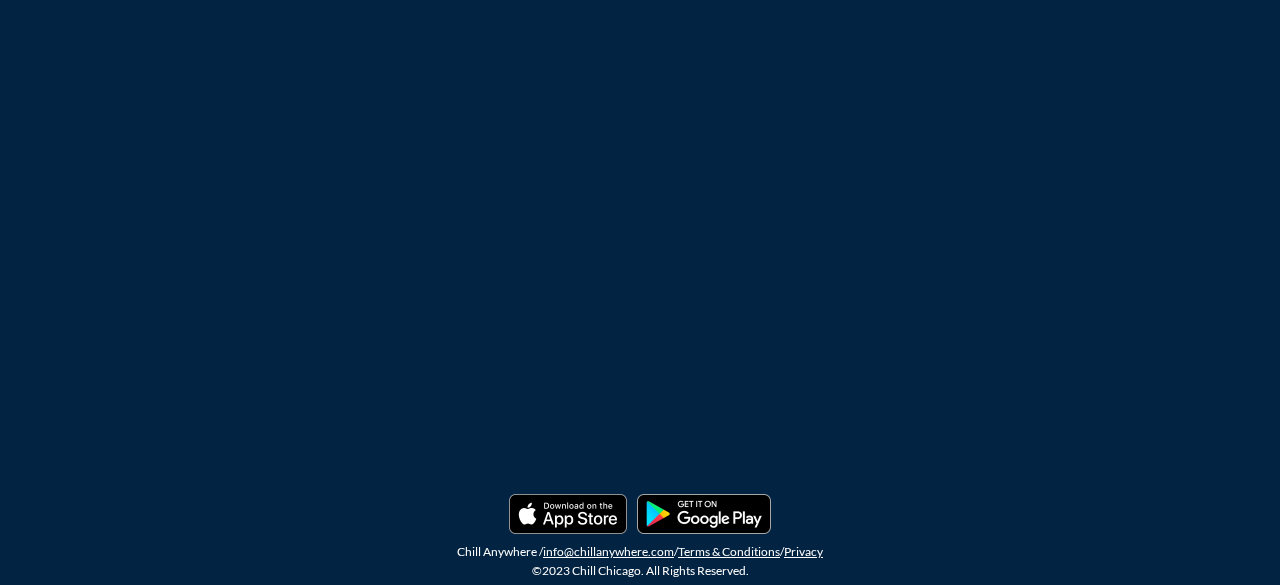 scroll, scrollTop: 0, scrollLeft: 0, axis: both 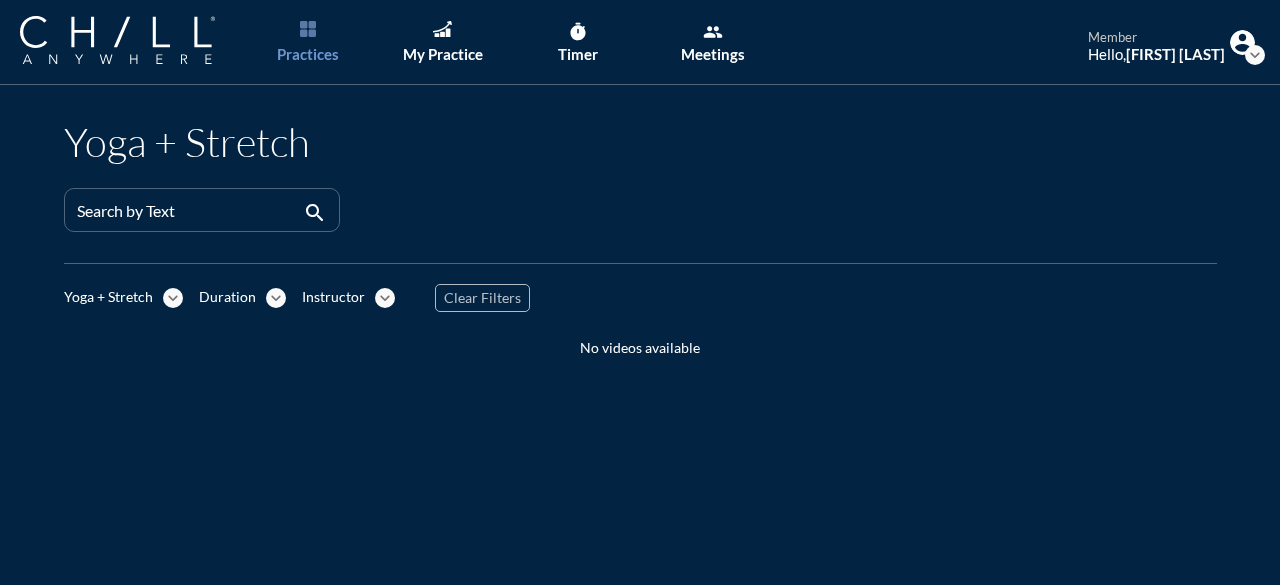 click on "Clear Filters" at bounding box center (482, 298) 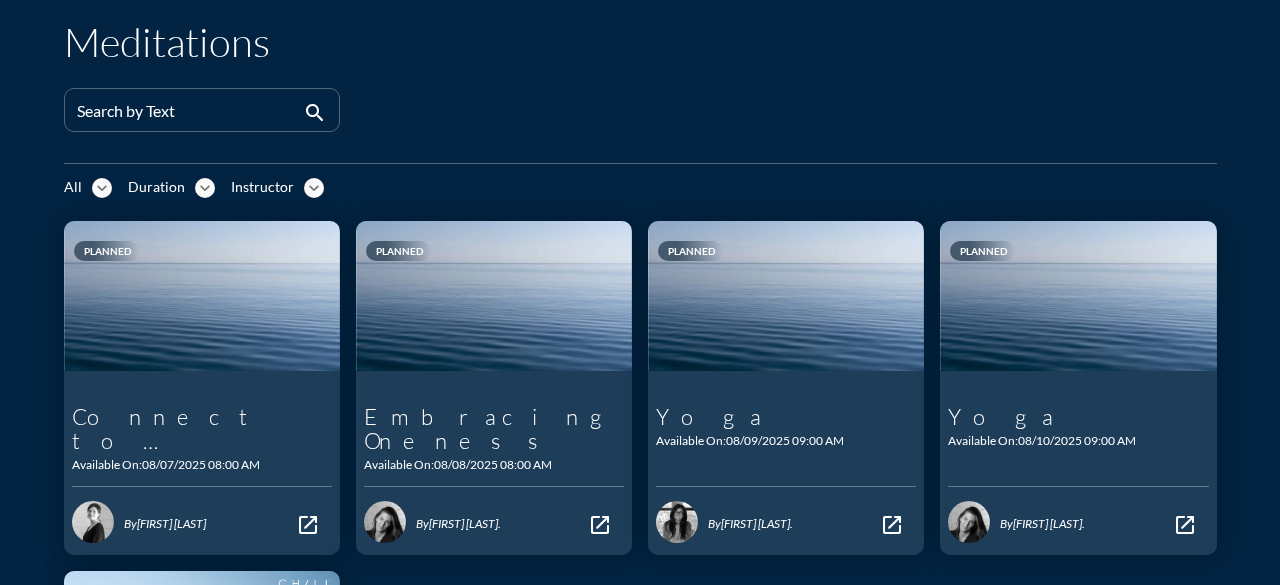 scroll, scrollTop: 0, scrollLeft: 0, axis: both 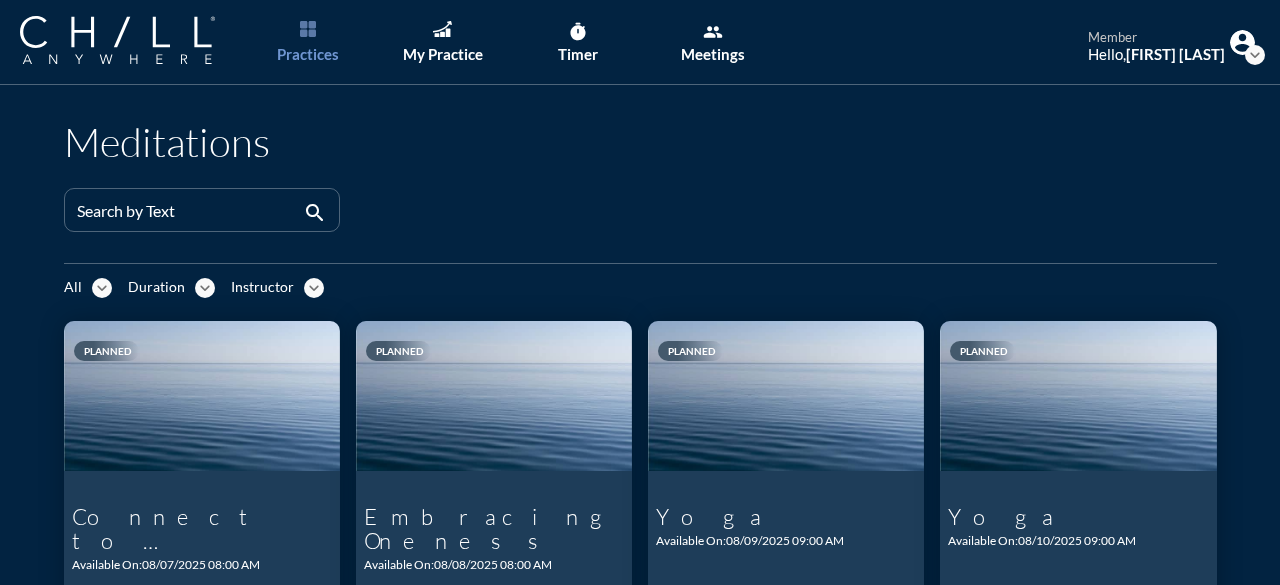 click on "expand_more" at bounding box center (1255, 55) 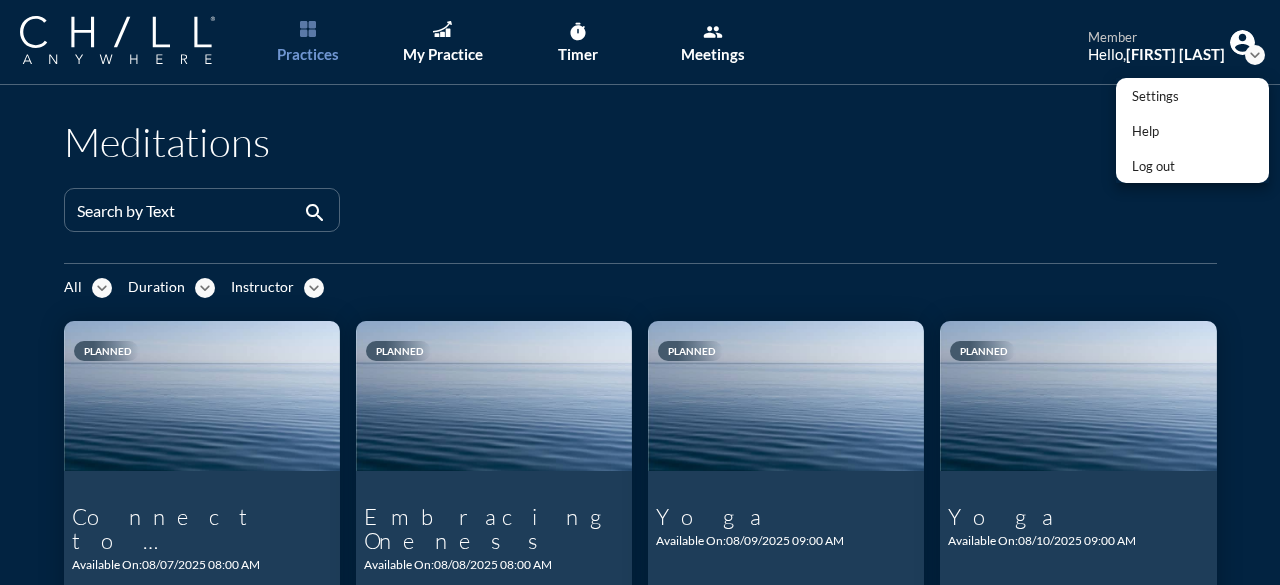 click on "Meditations Search by Text search All expand_more Duration expand_more Instructor expand_more Planned Connect to Inspiration Connect to Inspiration Available On:  08/07/2025 08:00 AM A 15-min meditation with [FIRST] in the morning. By  [FIRST] [LAST] open_in_new Planned Embracing Oneness Embracing Oneness Available On:  08/08/2025 08:00 AM A 15-min meditation with [FIRST] in the morning. By  [FIRST] [LAST] open_in_new Planned Yoga Yoga Available On:  08/09/2025 09:00 AM A 30-min yoga practice with [FIRST] in the morning. By  [FIRST] [LAST] open_in_new Planned Yoga Yoga Available On:  08/10/2025 09:00 AM A 30-min yoga practice with [FIRST] in the morning. By  [FIRST] [LAST] open_in_new Start Early: Breathing Techniques Meditation play_arrow Start Early: Breathing Techniques Meditation < 16 min A 15 minute minute meditation with [FIRST] By  [FIRST] [LAST] open_in_new 1-5 of 5 chevron_left chevron_right" at bounding box center (640, 564) 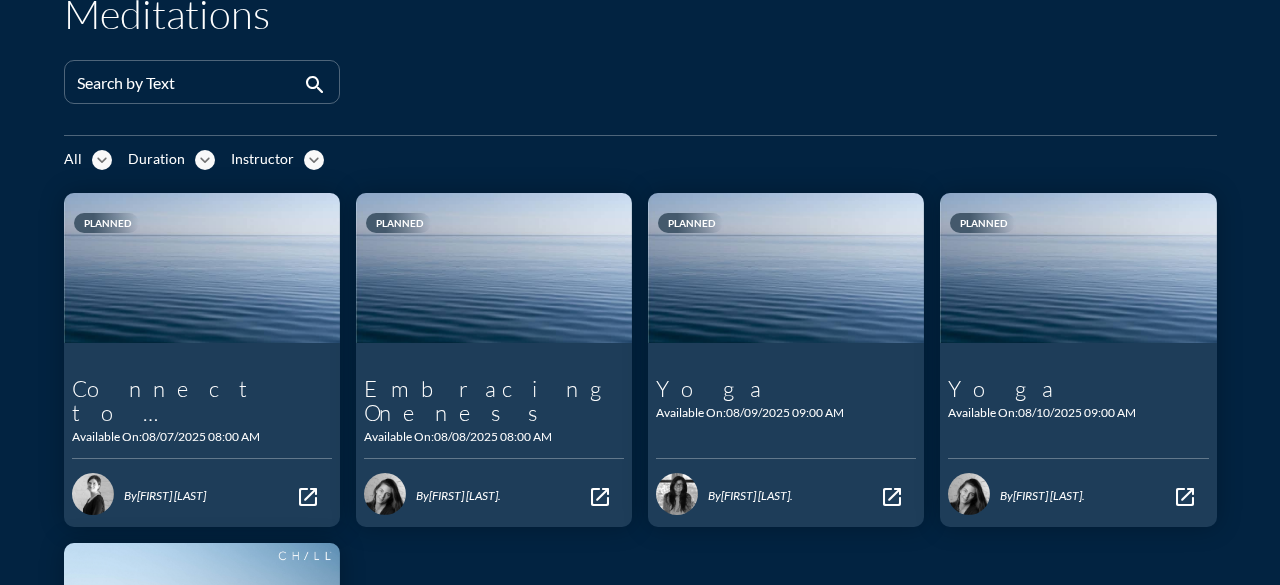 scroll, scrollTop: 0, scrollLeft: 0, axis: both 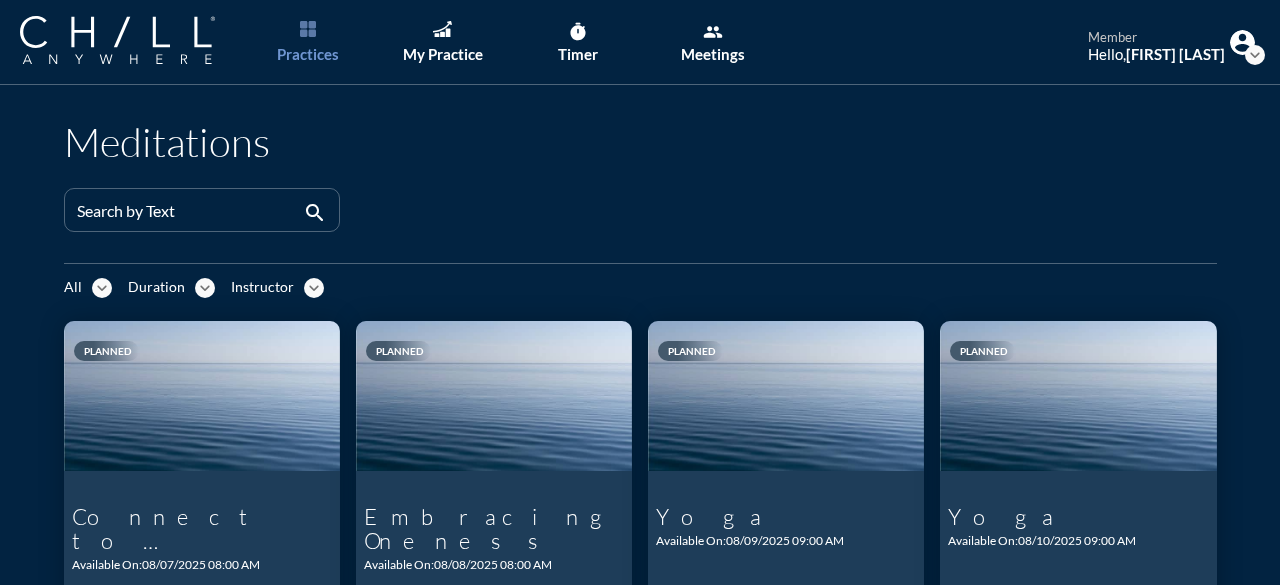 click at bounding box center [308, 29] 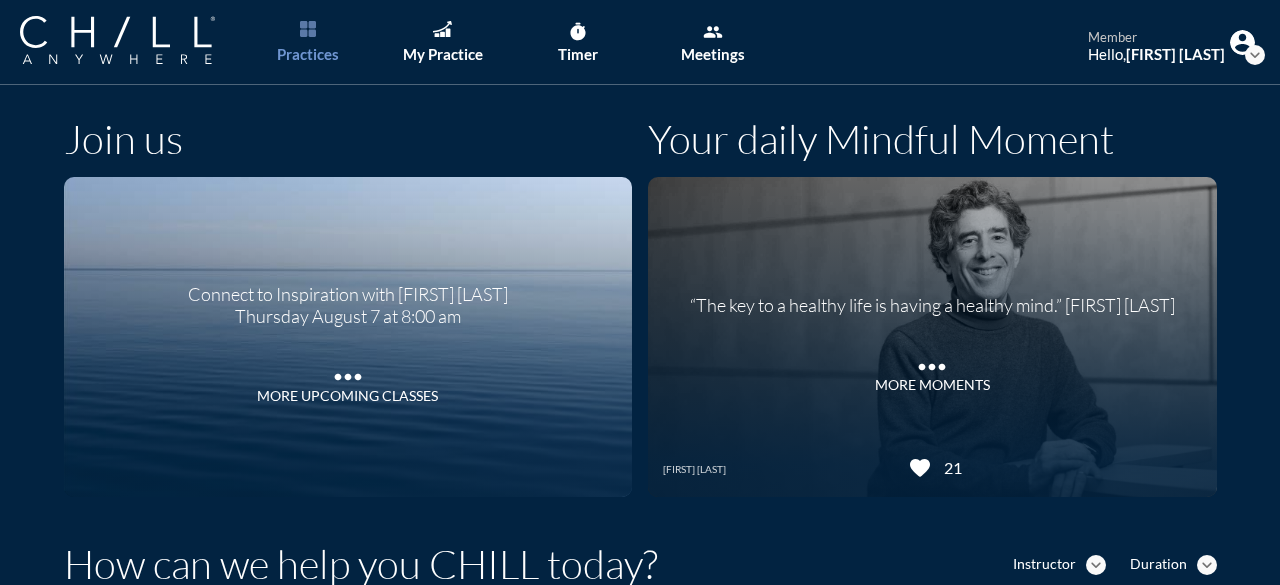 click on "Thursday August 7 at 8:00 am" at bounding box center (348, 317) 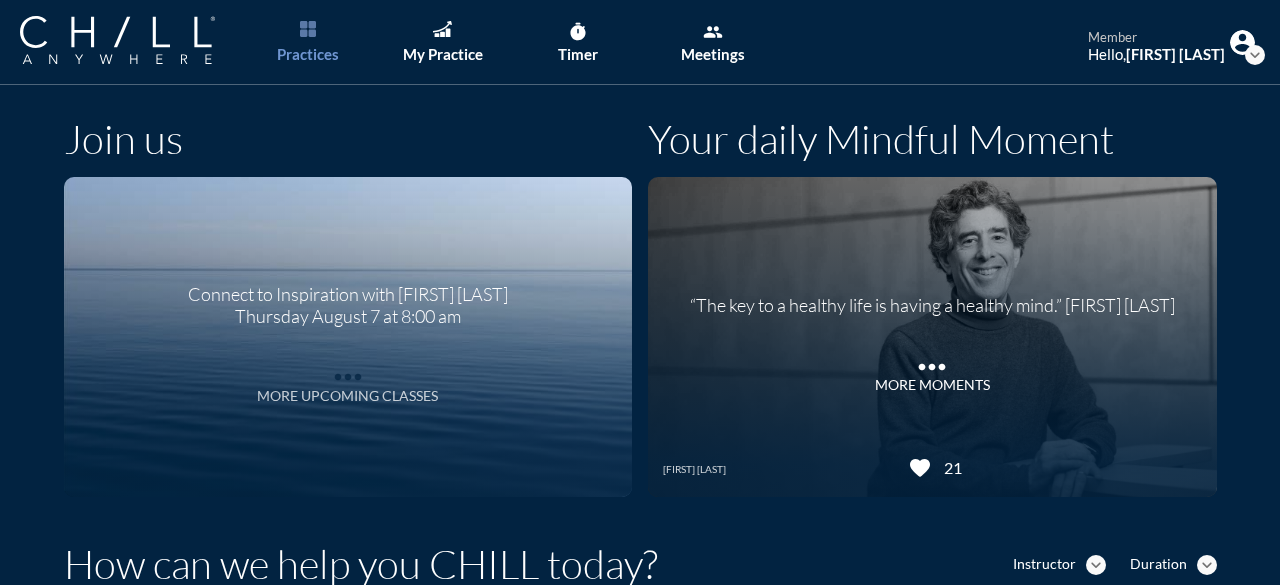 click on "more_horiz More Upcoming Classes" at bounding box center (347, 381) 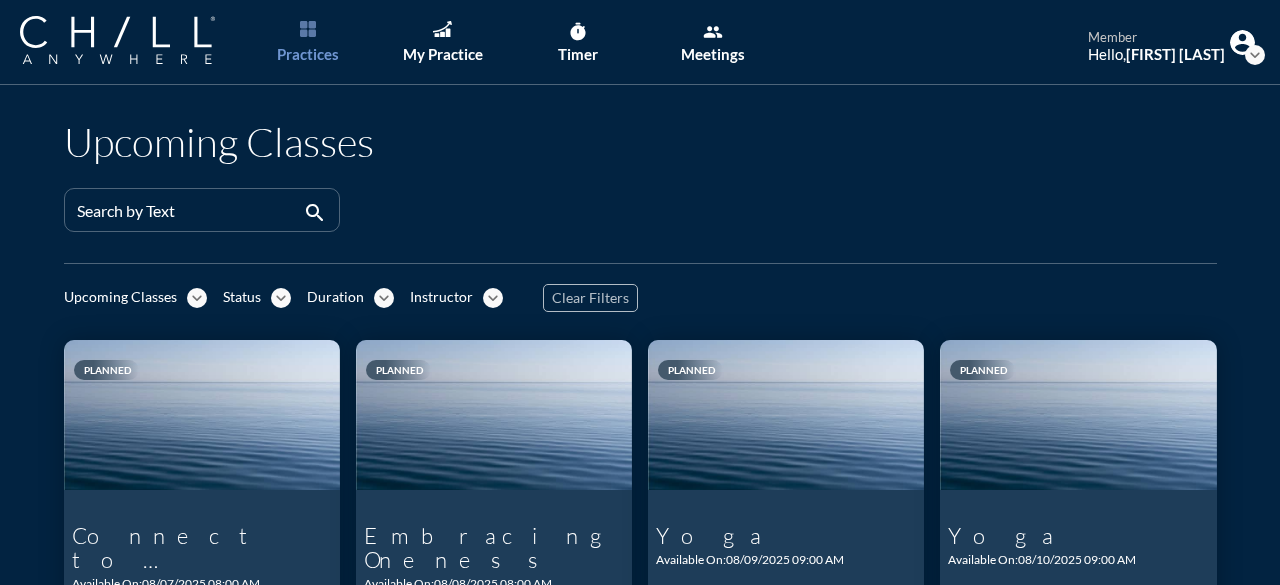 click on "expand_more" at bounding box center [493, 298] 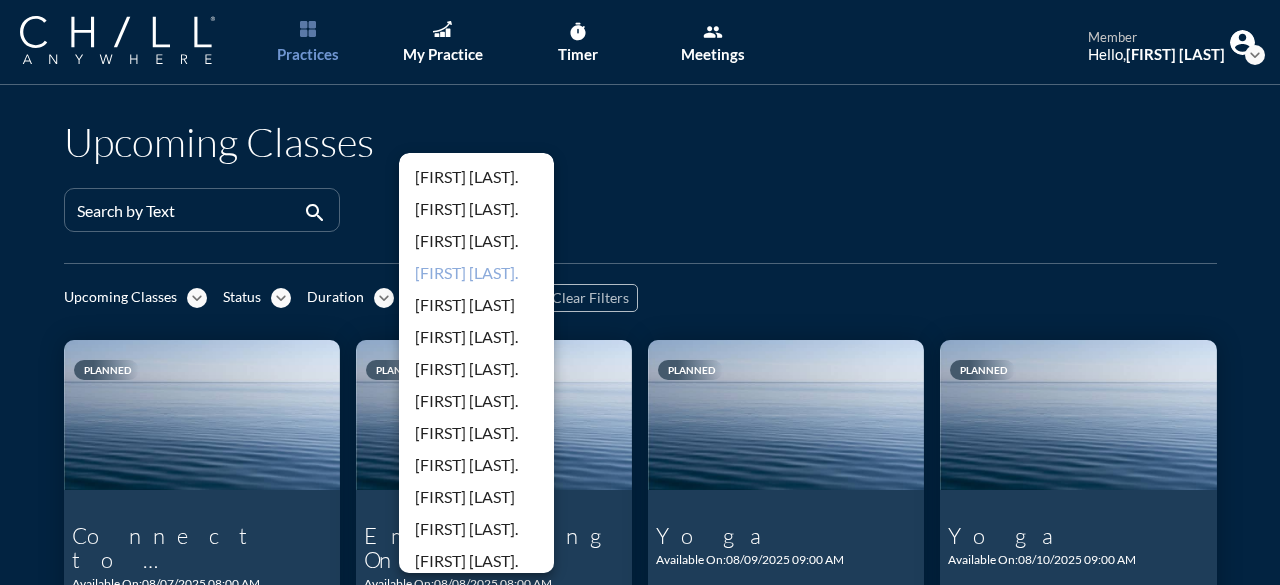 click on "[FIRST] [LAST]." at bounding box center (476, 273) 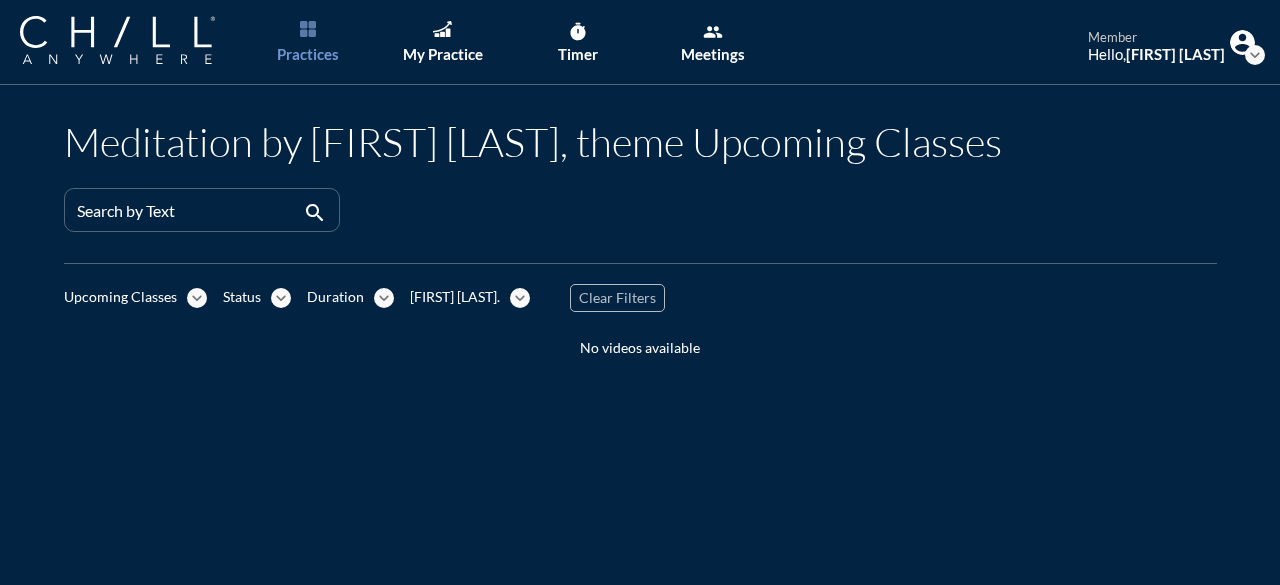 click on "expand_more" at bounding box center (197, 298) 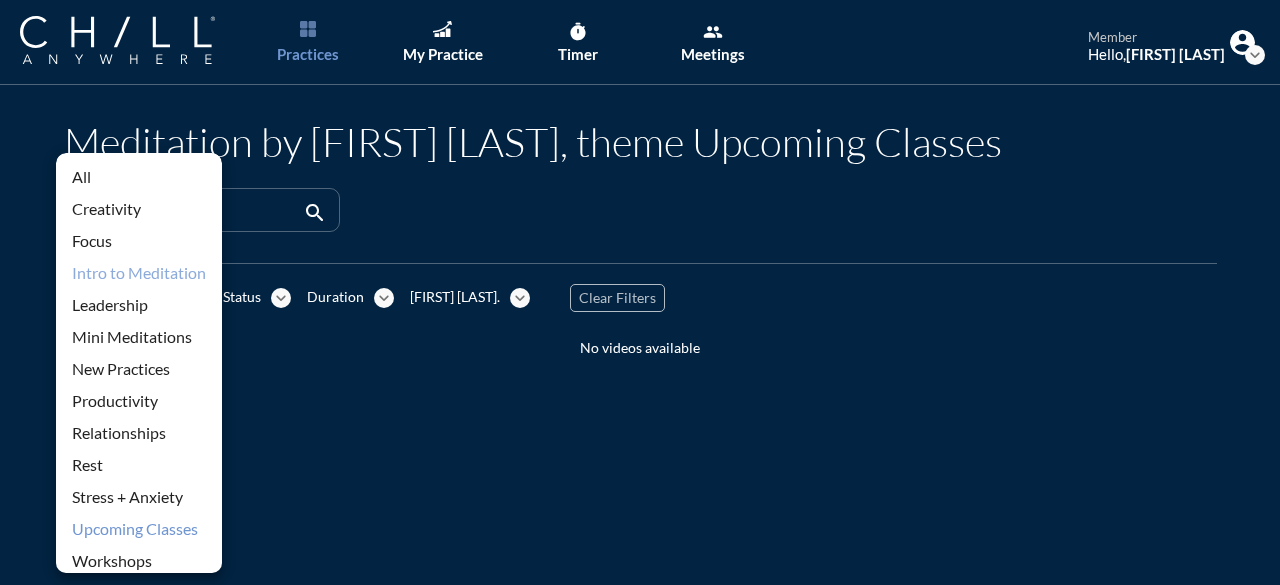 click on "Intro to Meditation" at bounding box center [139, 273] 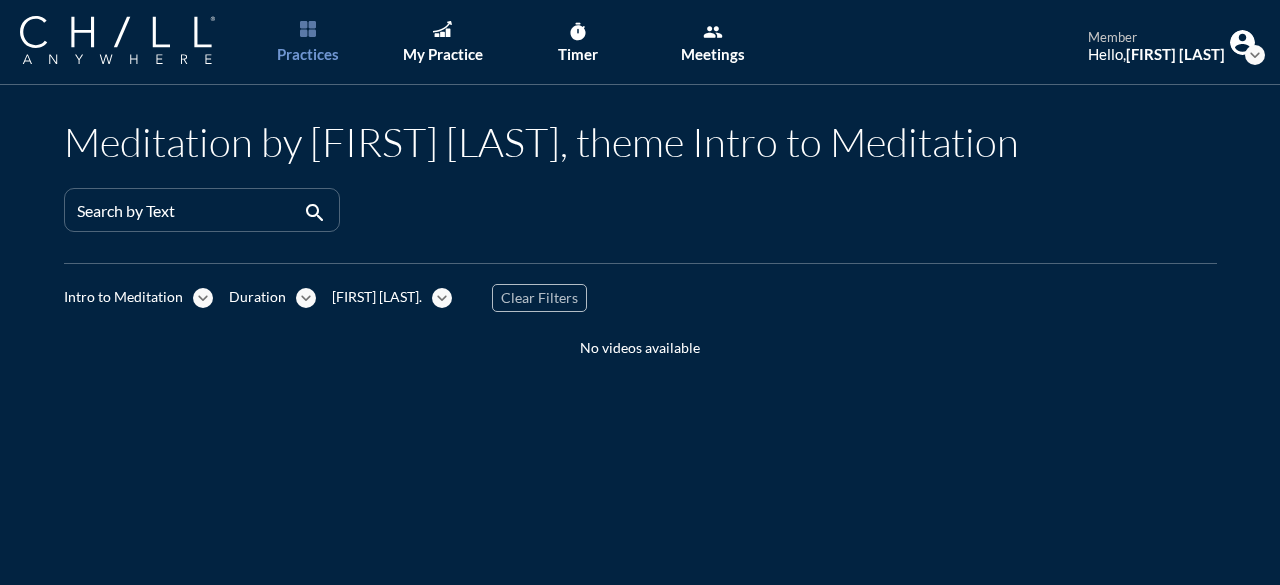 click at bounding box center (308, 29) 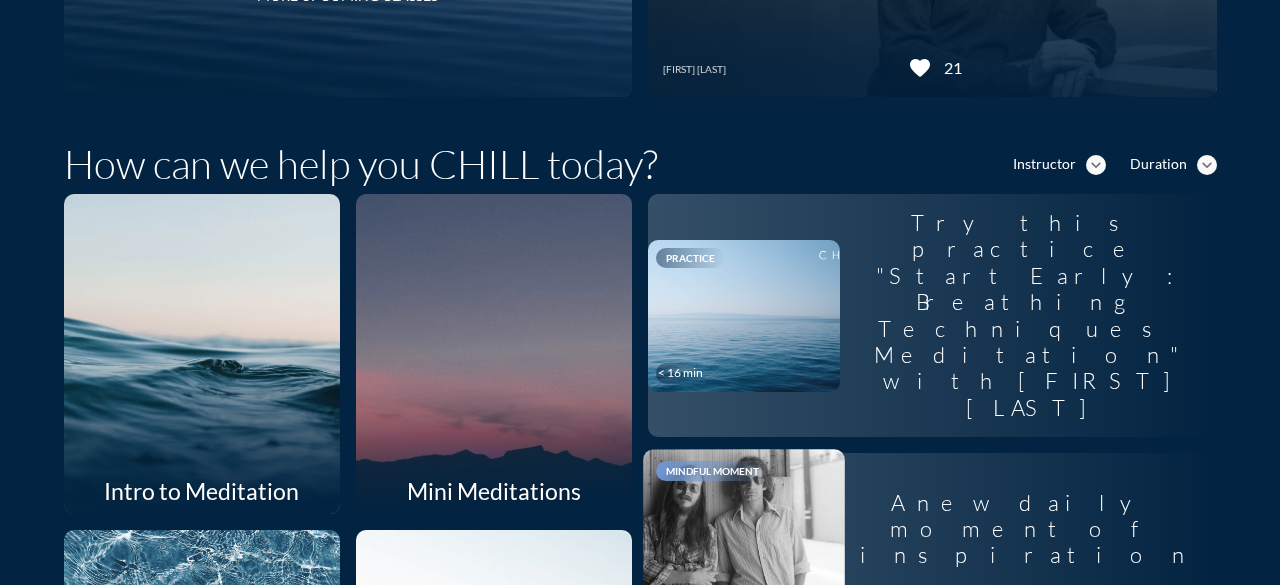 scroll, scrollTop: 600, scrollLeft: 0, axis: vertical 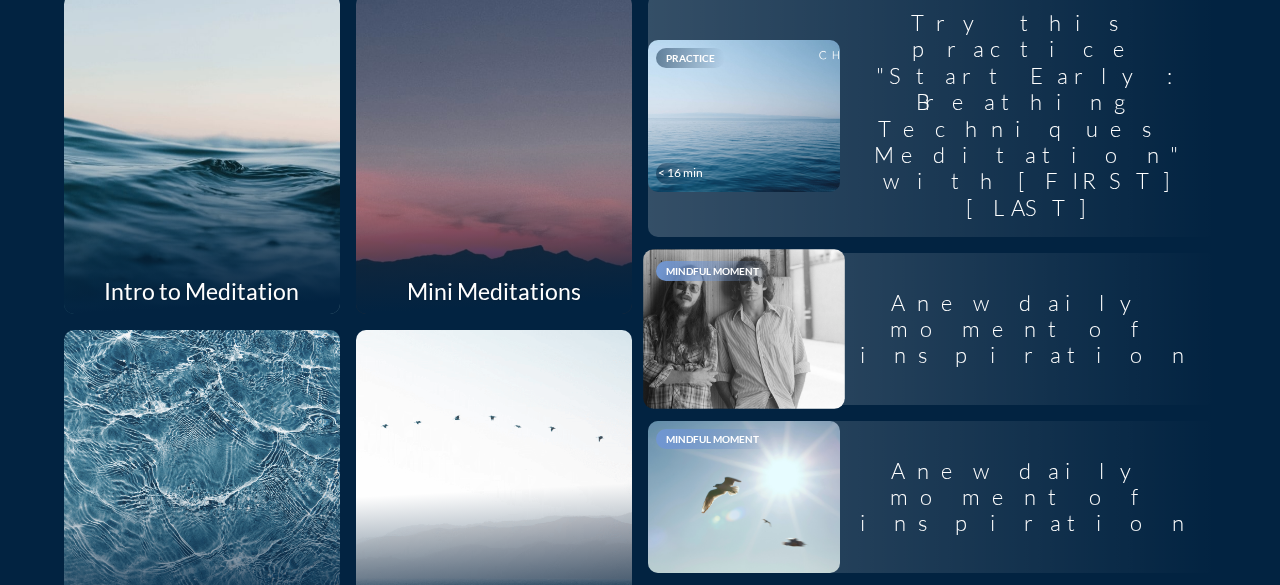 click on "A new daily moment of inspiration" at bounding box center [1028, 329] 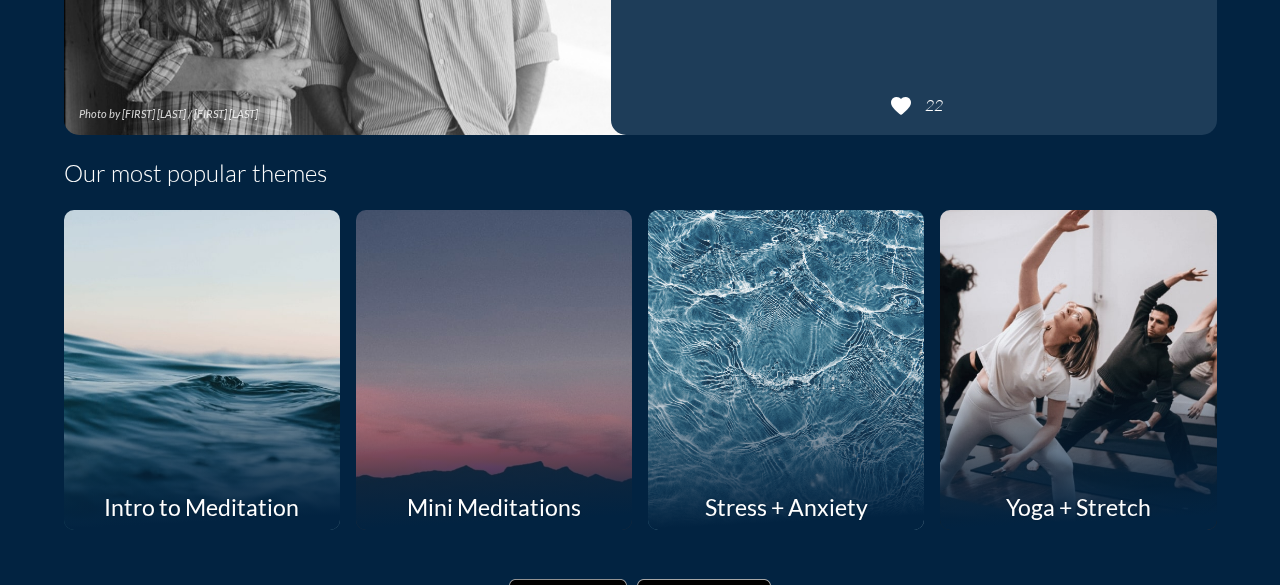 scroll, scrollTop: 500, scrollLeft: 0, axis: vertical 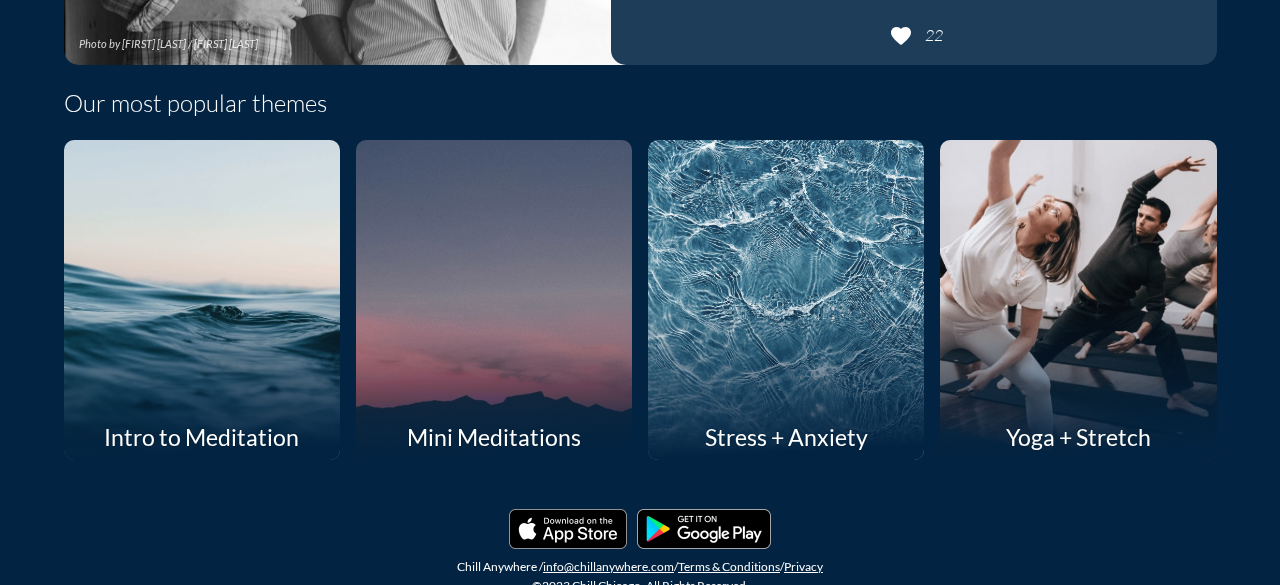 click at bounding box center [1078, 299] 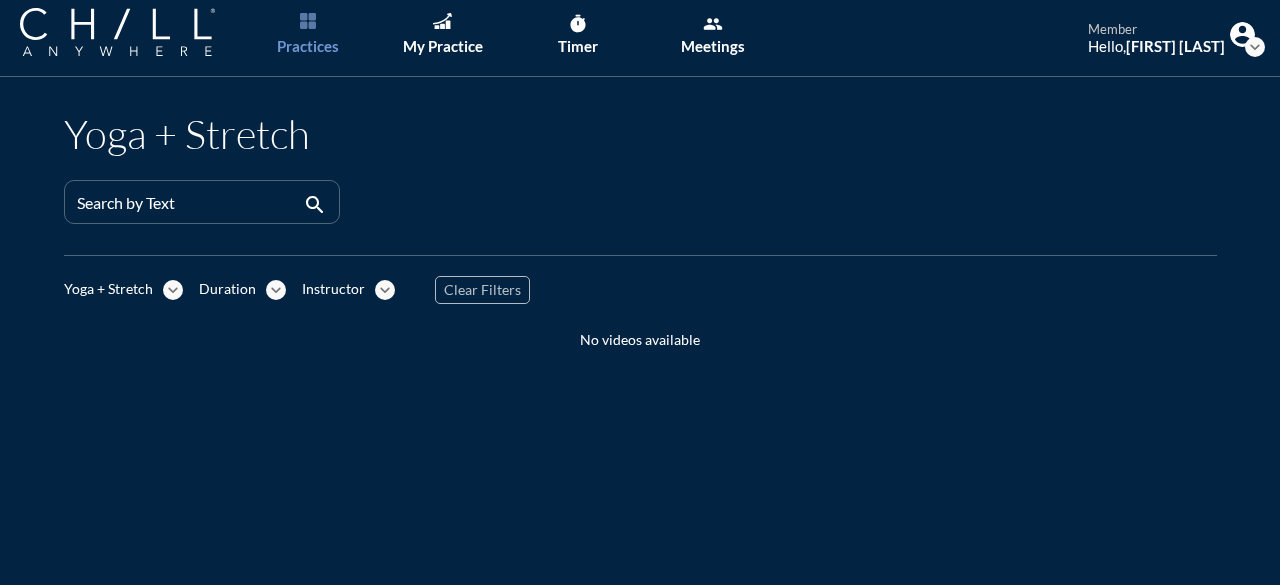 scroll, scrollTop: 0, scrollLeft: 0, axis: both 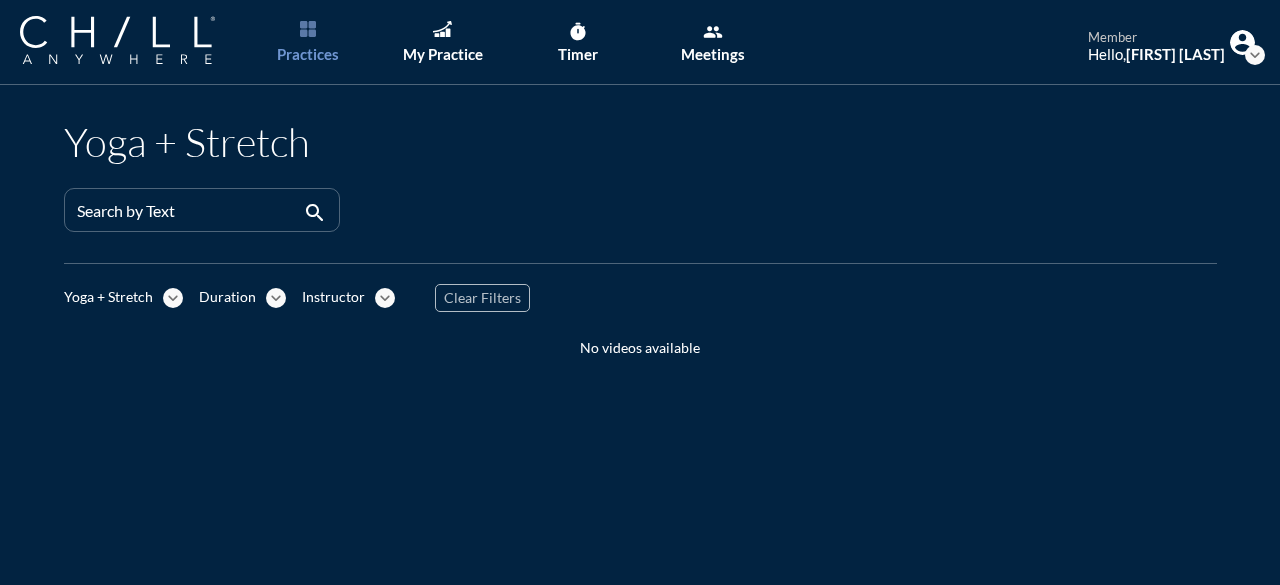 click at bounding box center [308, 29] 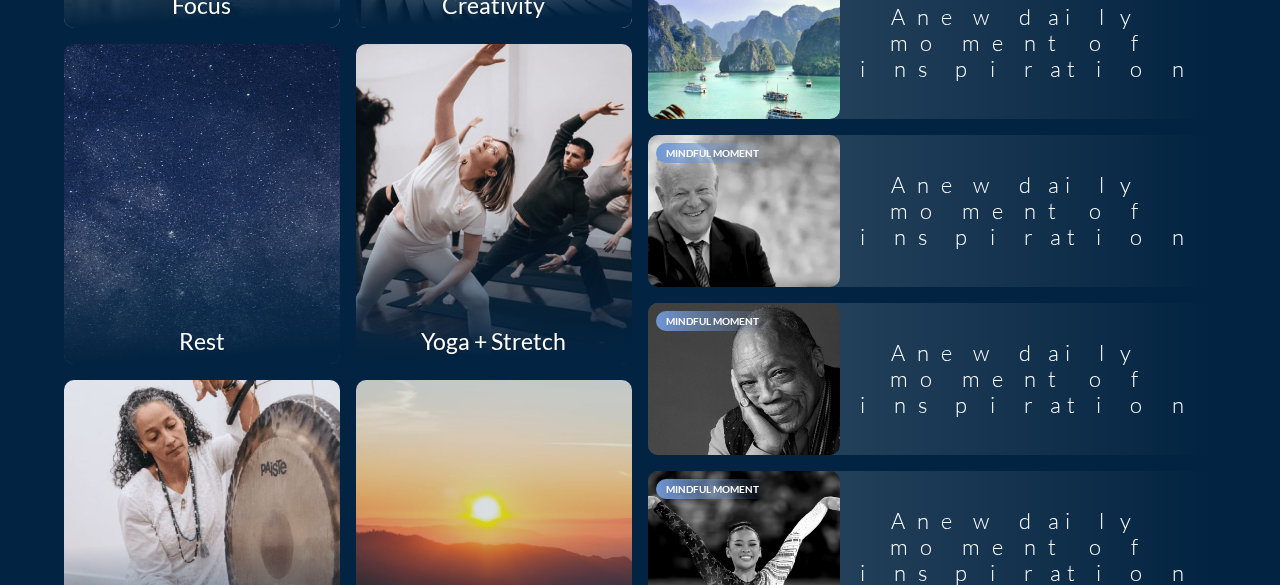 scroll, scrollTop: 1900, scrollLeft: 0, axis: vertical 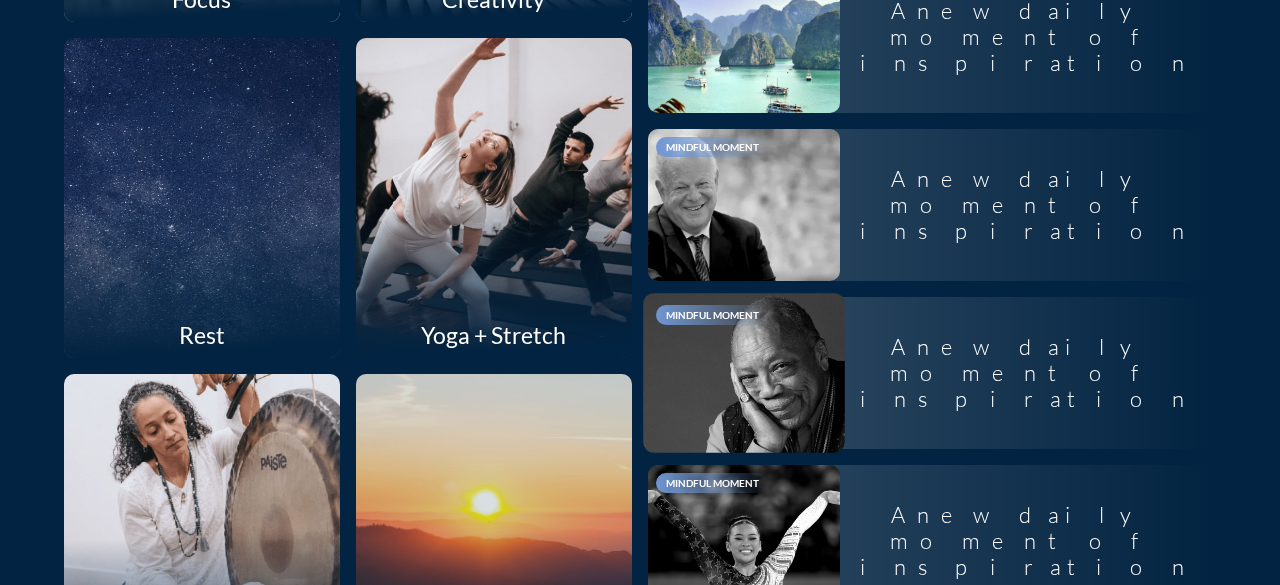 click on "A new daily moment of inspiration" at bounding box center [1028, 373] 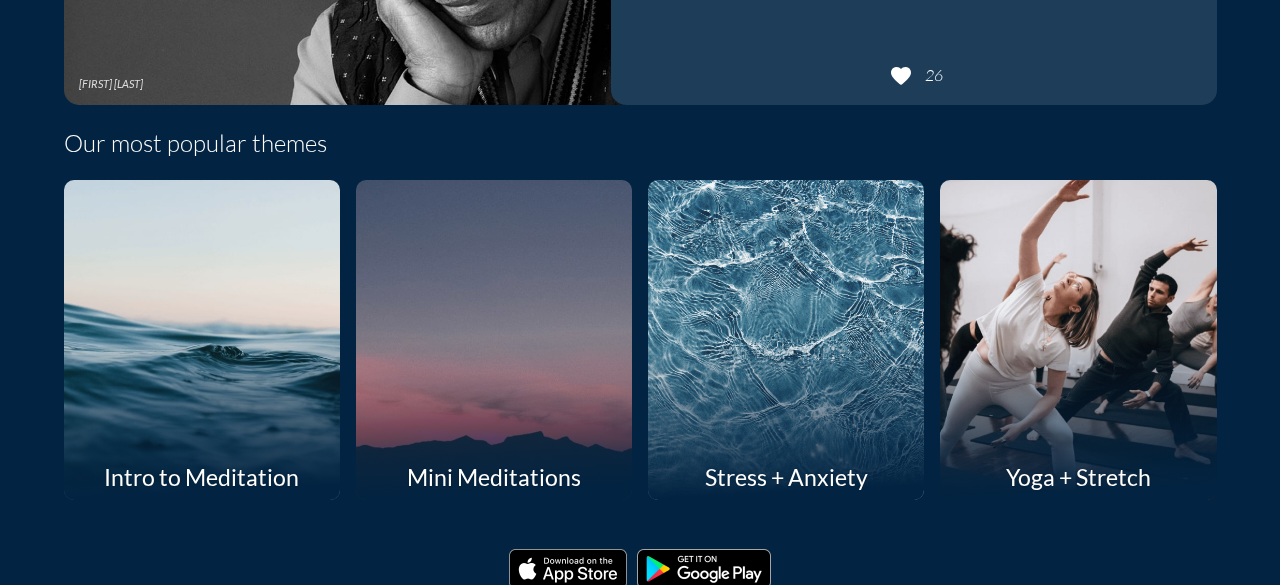 scroll, scrollTop: 514, scrollLeft: 0, axis: vertical 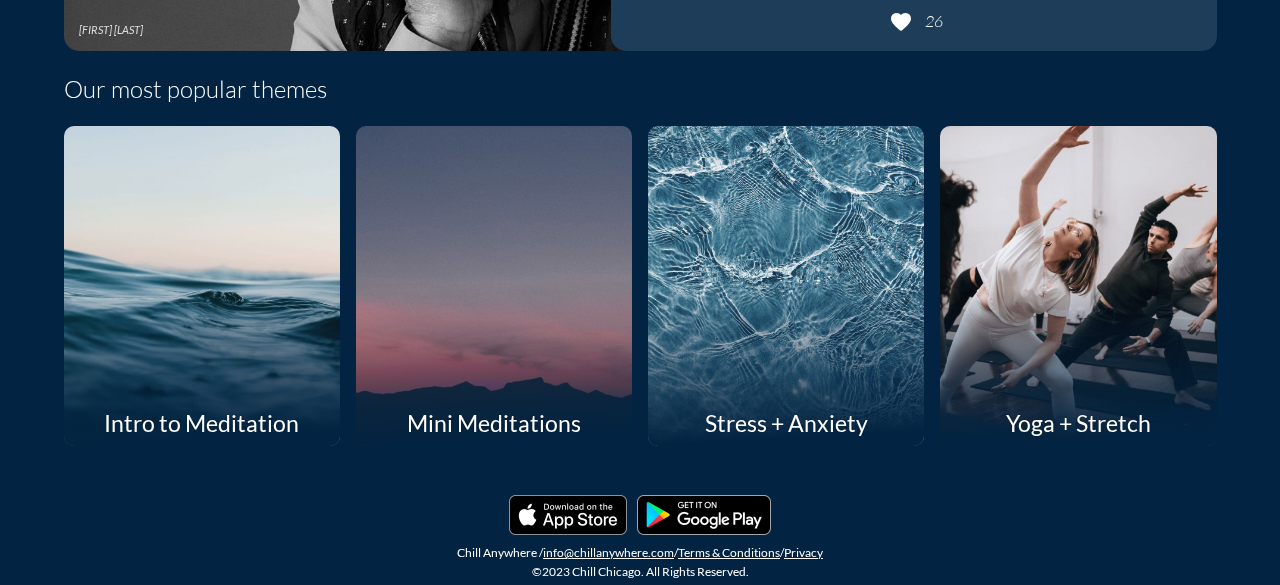 click at bounding box center (786, 285) 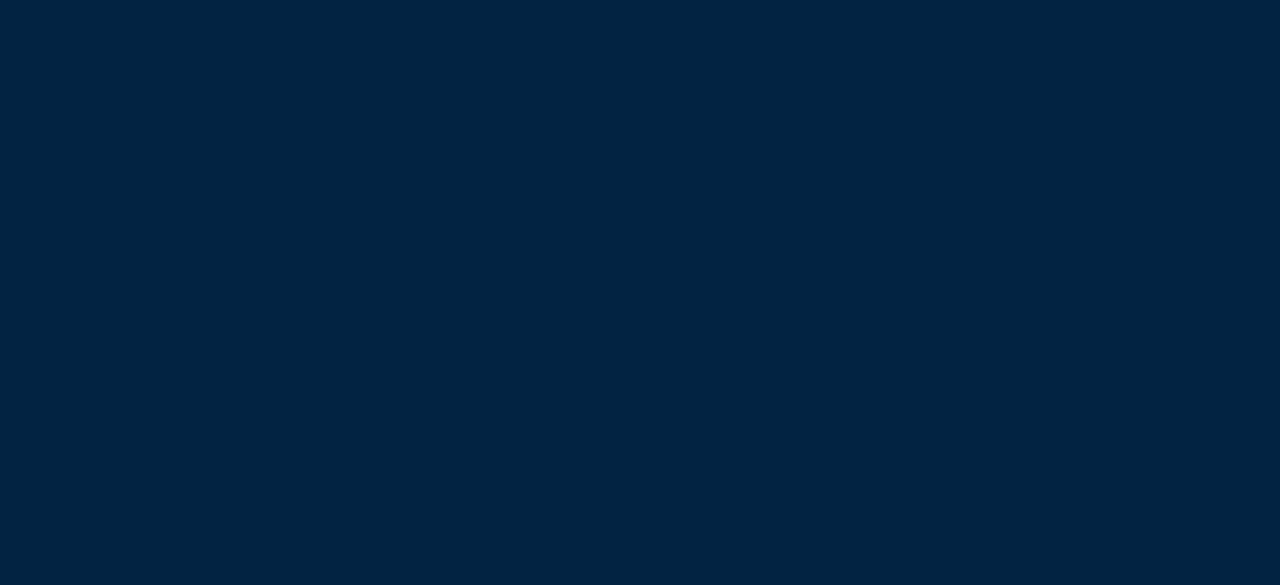 scroll, scrollTop: 0, scrollLeft: 0, axis: both 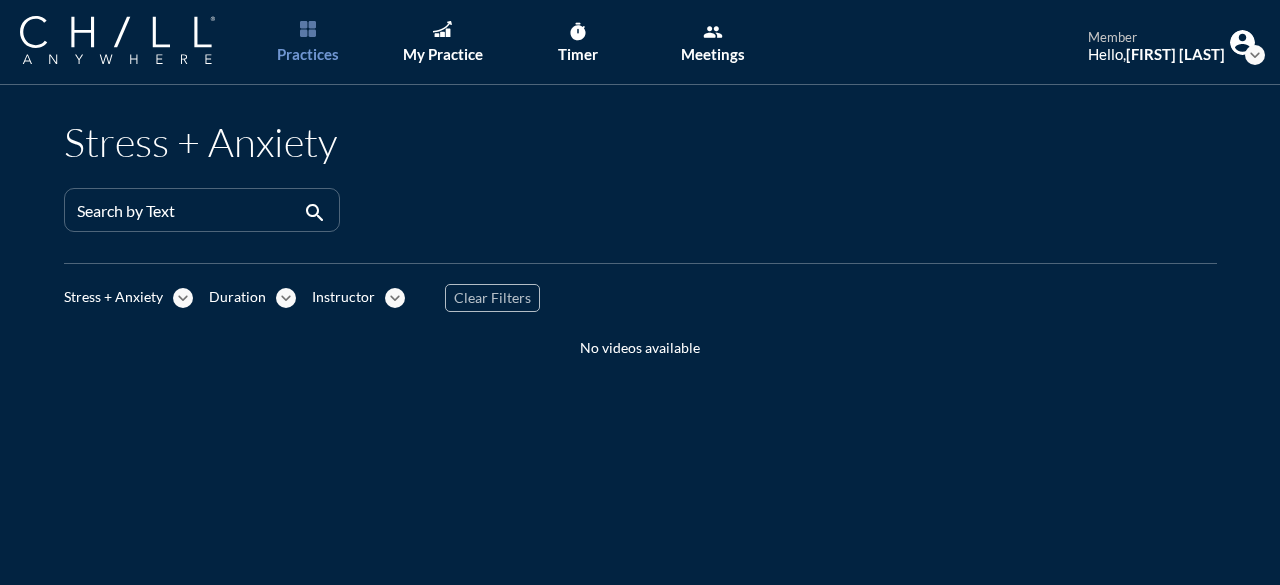 click on "Clear Filters" at bounding box center [492, 298] 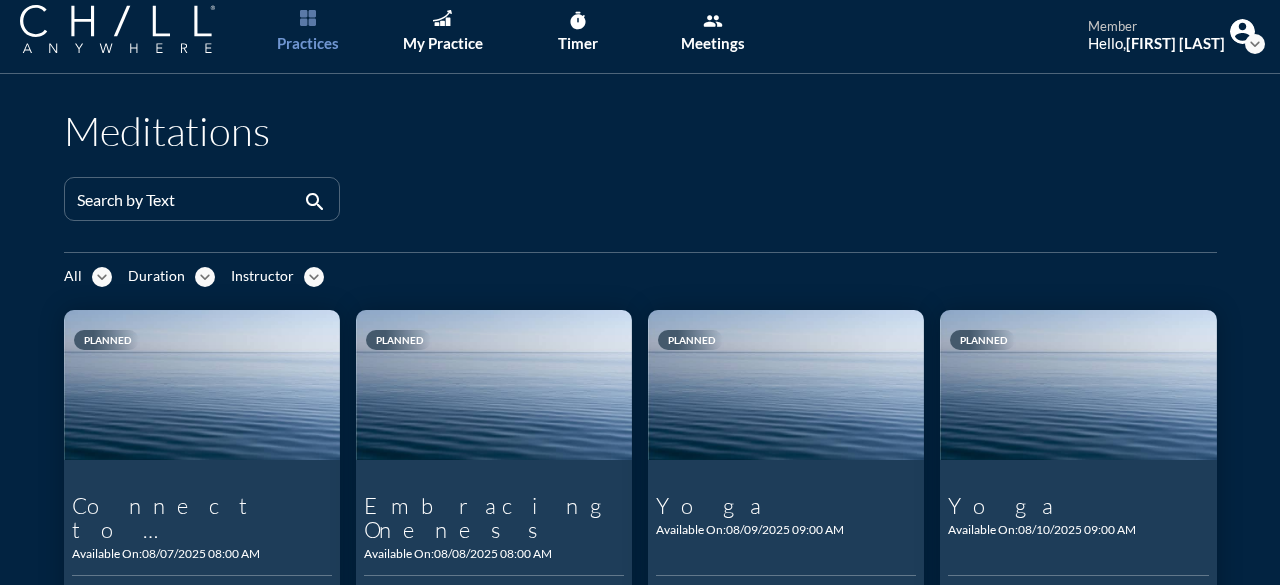 scroll, scrollTop: 0, scrollLeft: 0, axis: both 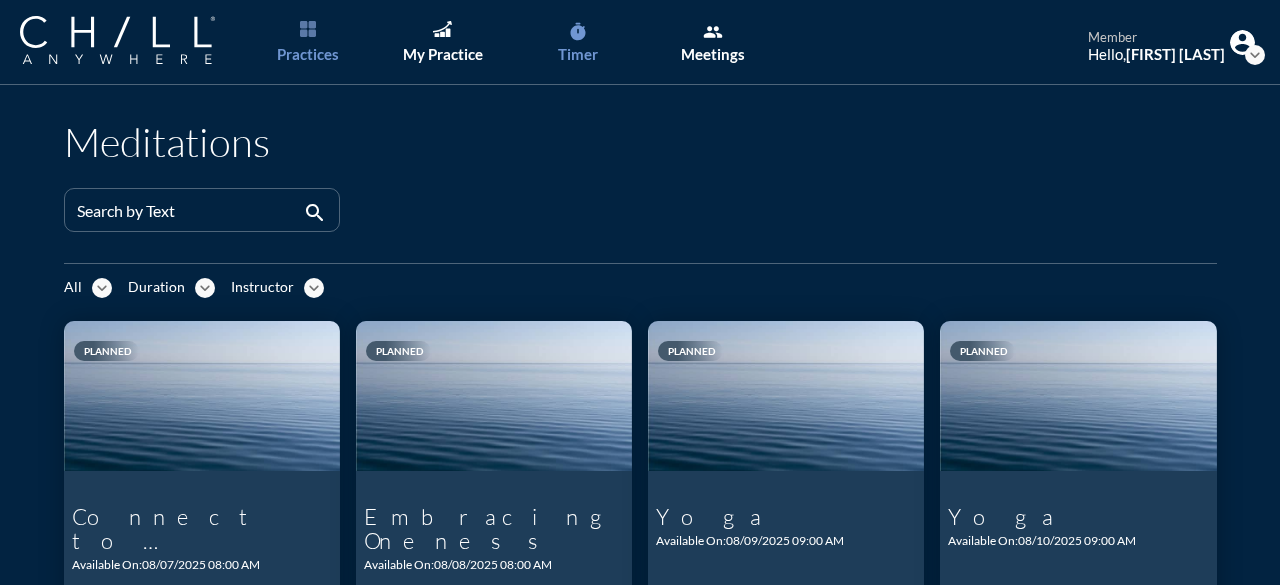 click on "timer" at bounding box center (578, 32) 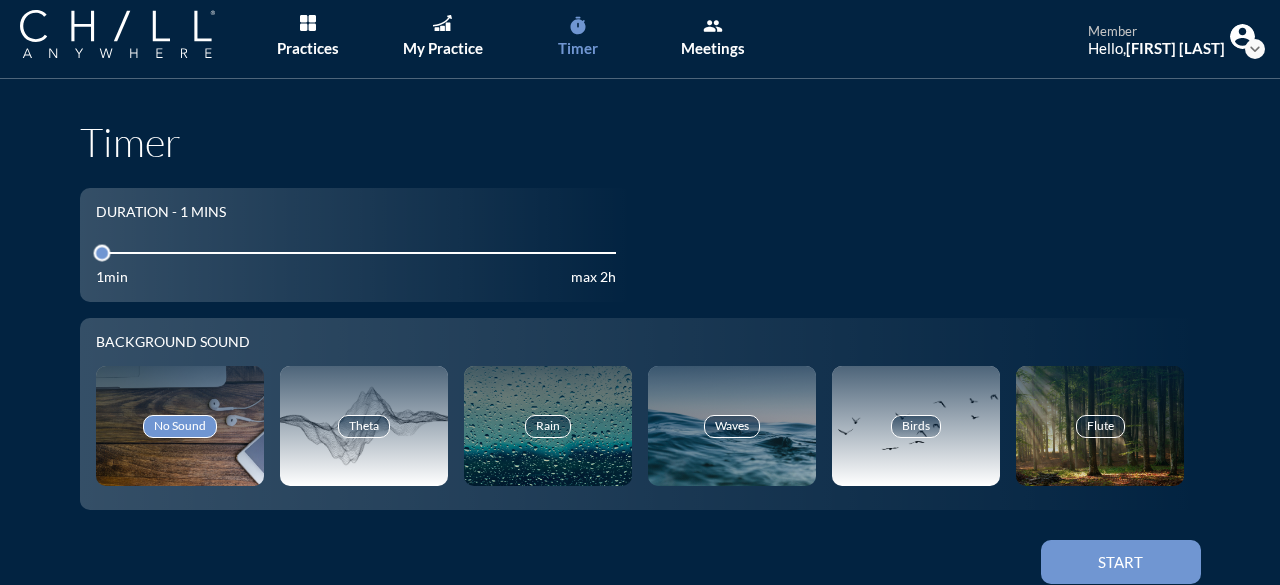 scroll, scrollTop: 0, scrollLeft: 0, axis: both 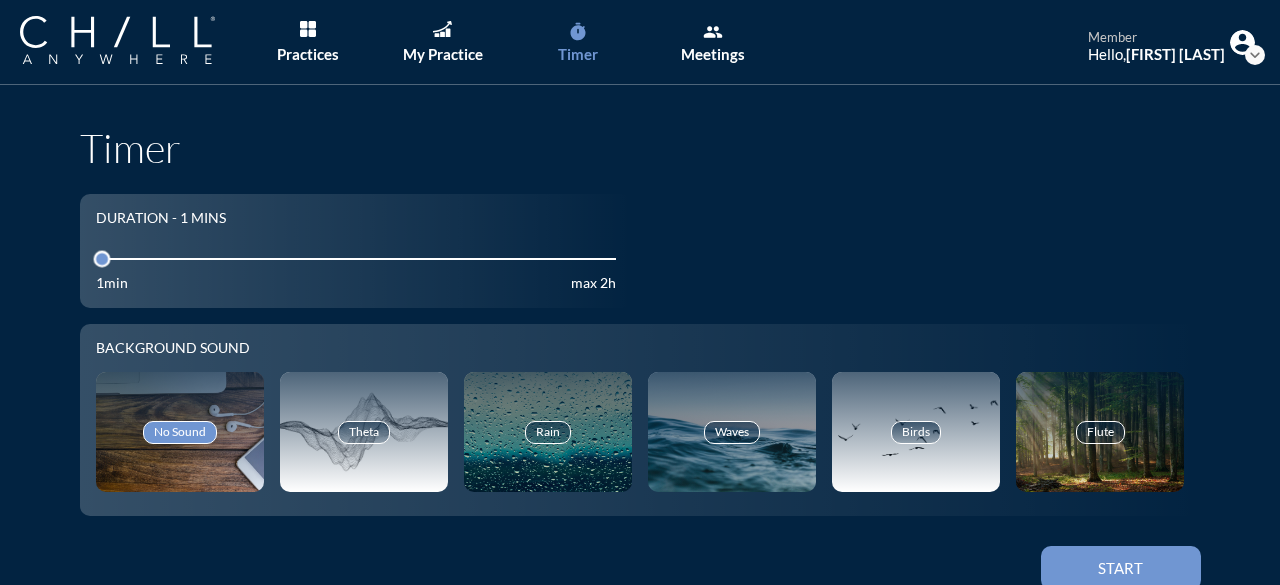 click at bounding box center [1242, 42] 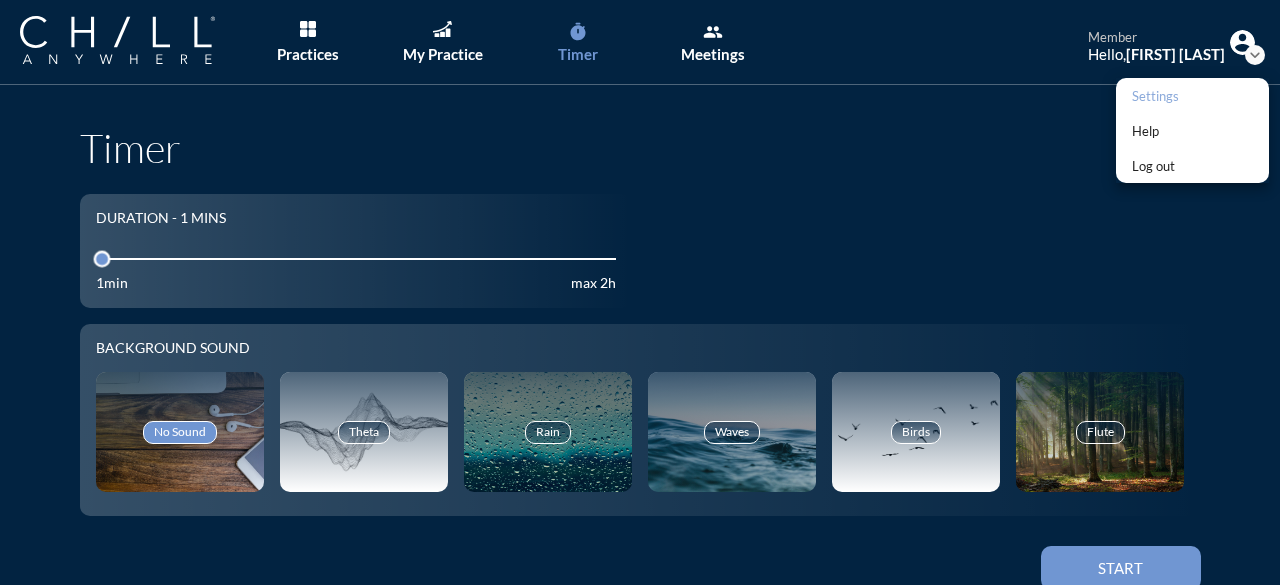 click on "Settings" at bounding box center (1155, 96) 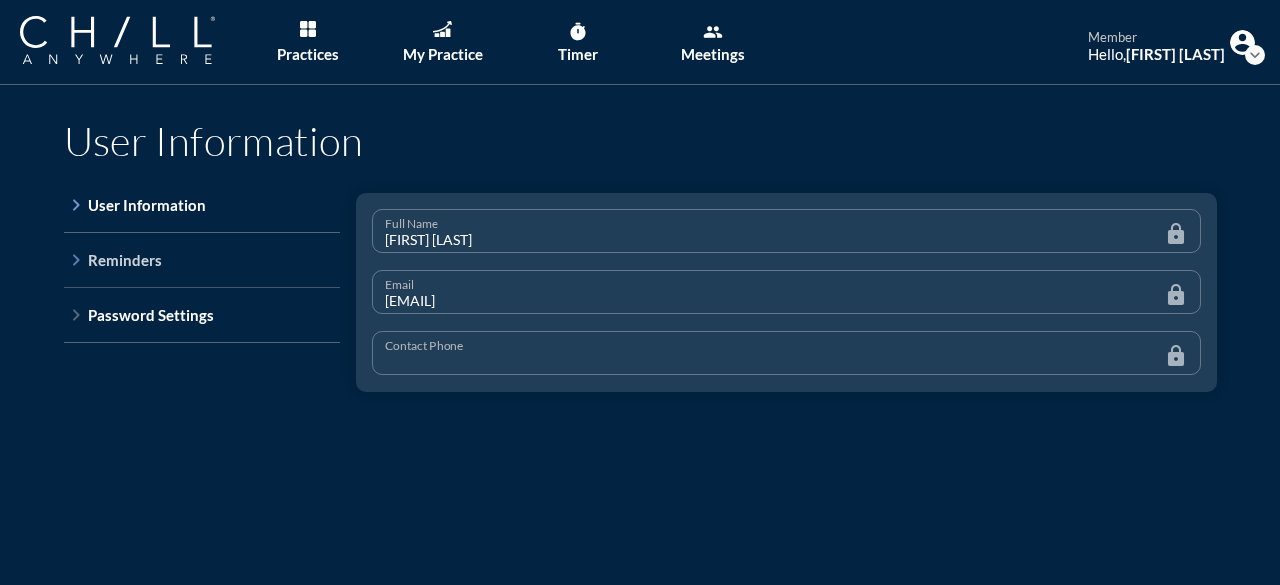 click on "keyboard_arrow_right" at bounding box center (76, 260) 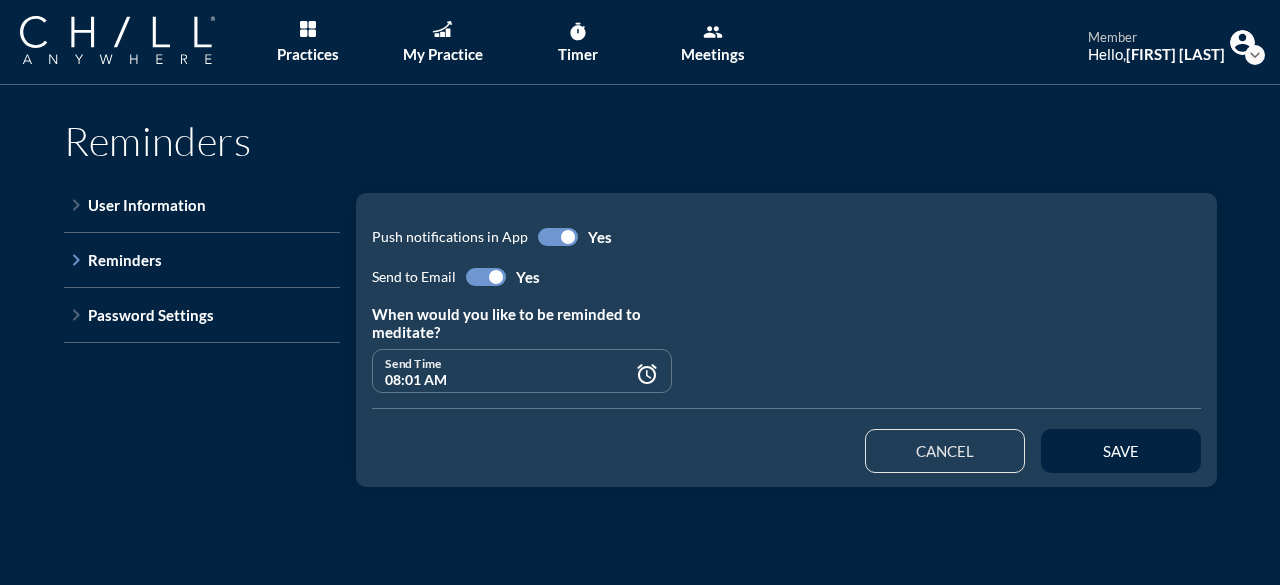 type on "08:00 AM" 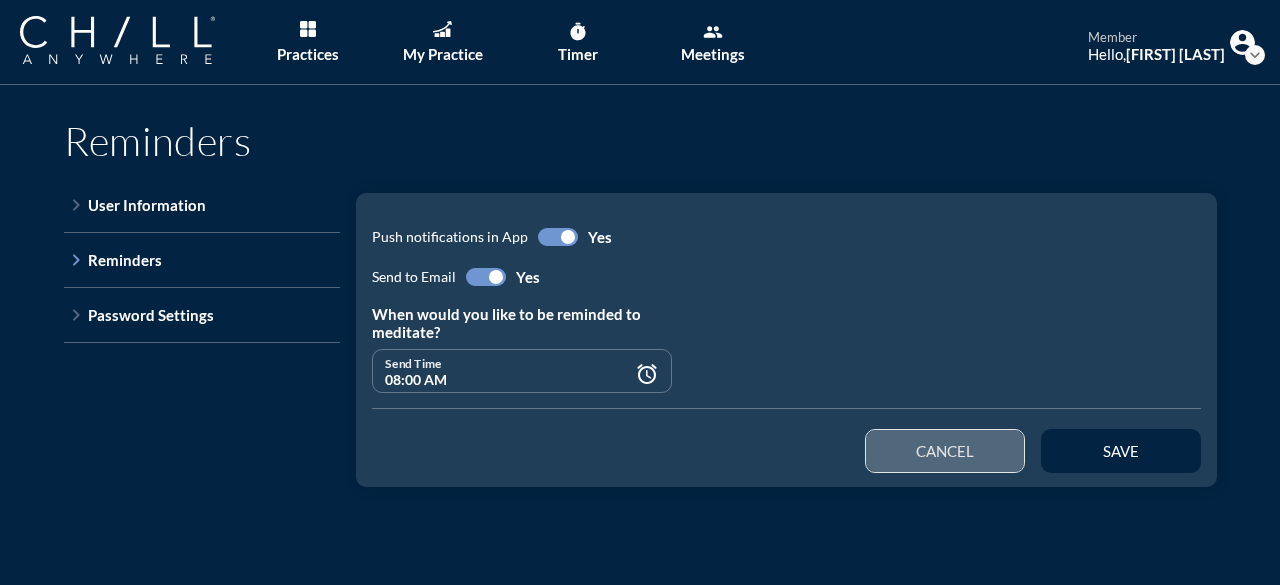 click on "cancel" at bounding box center [945, 451] 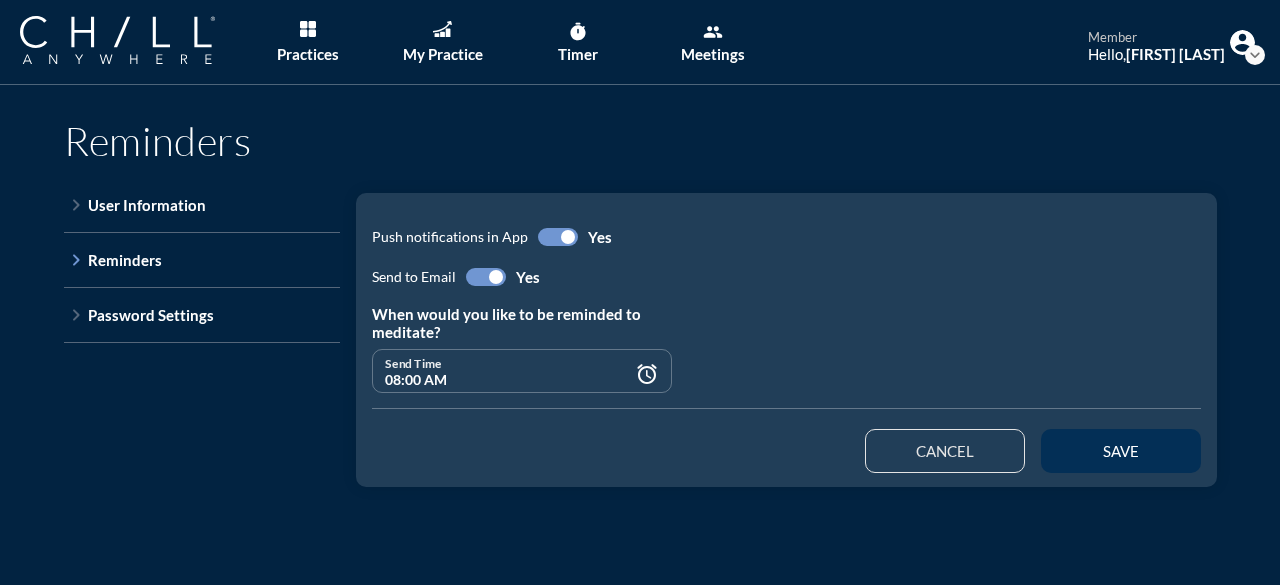 click on "save" at bounding box center [1121, 451] 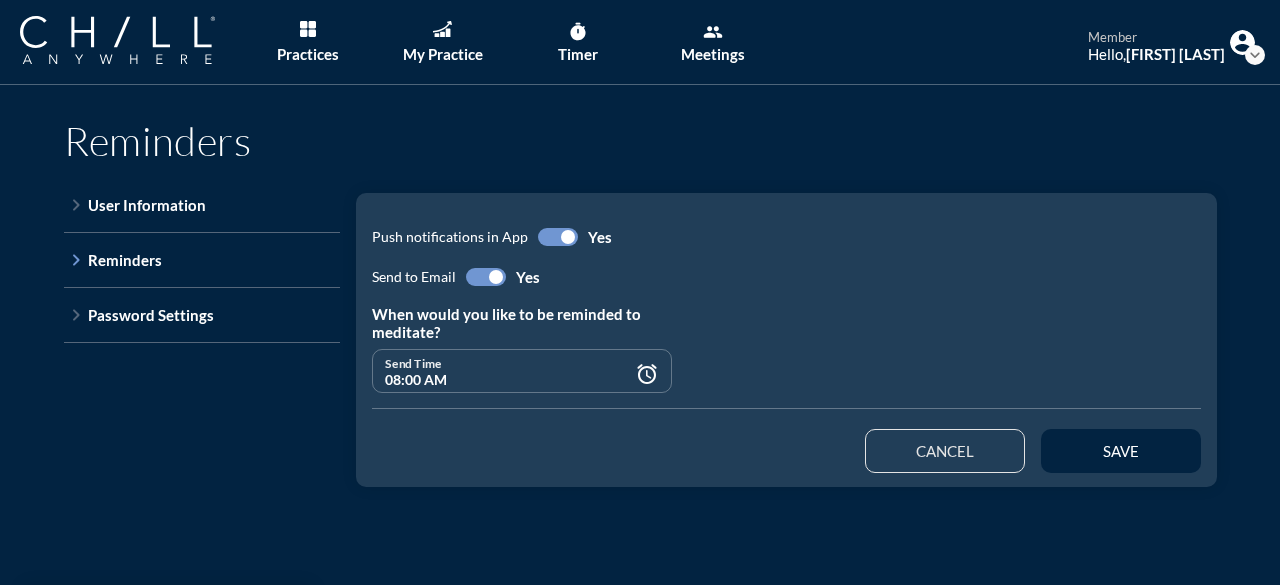 click on "keyboard_arrow_right User Information keyboard_arrow_right Reminders keyboard_arrow_right Password Settings" at bounding box center (202, 380) 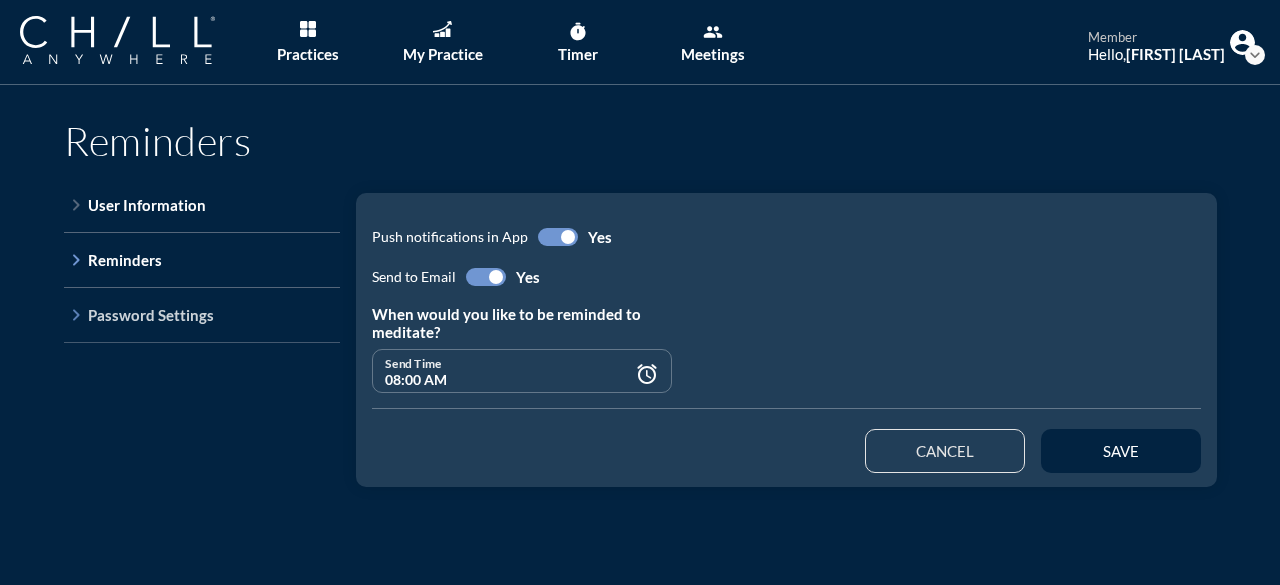 click on "keyboard_arrow_right" at bounding box center [76, 315] 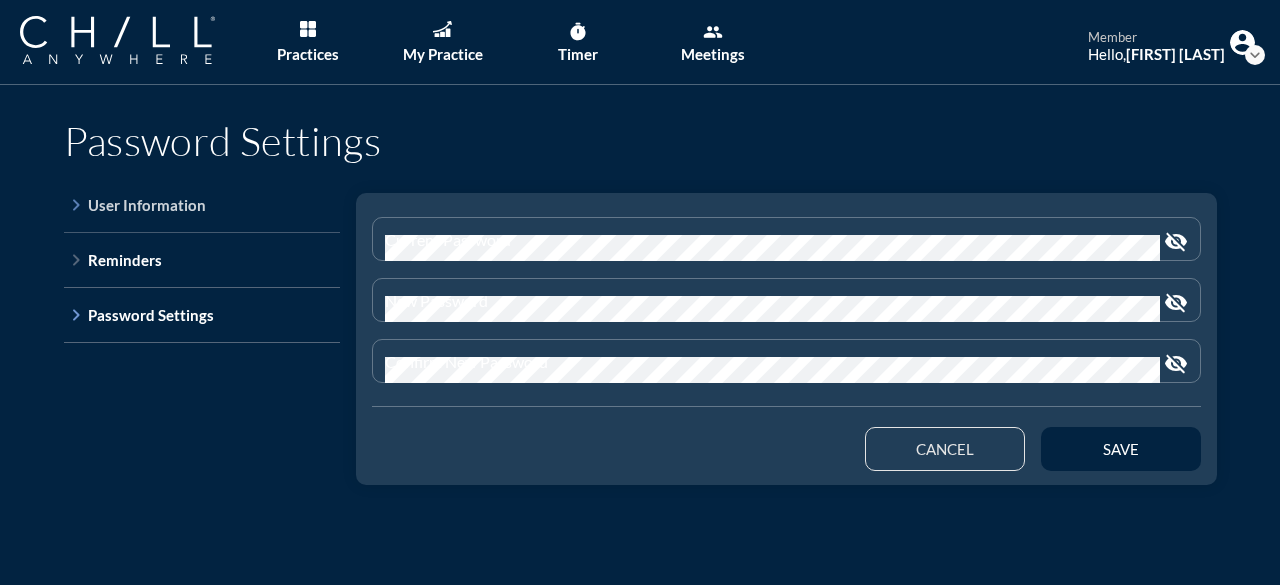 click on "keyboard_arrow_right" at bounding box center [76, 205] 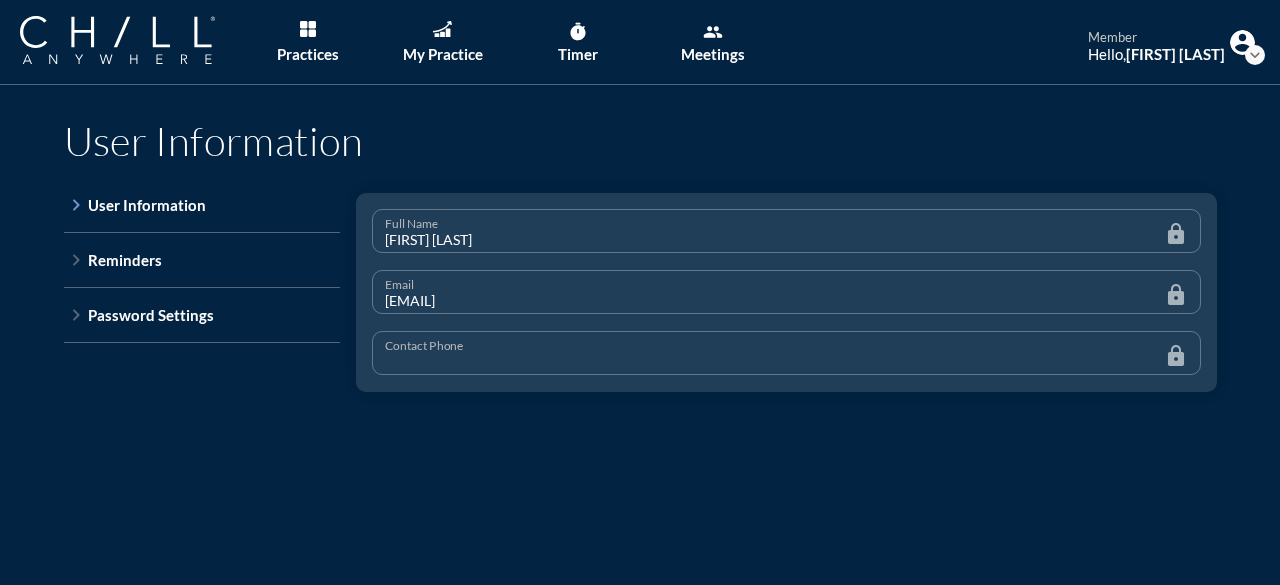 click on "expand_more" at bounding box center (1255, 55) 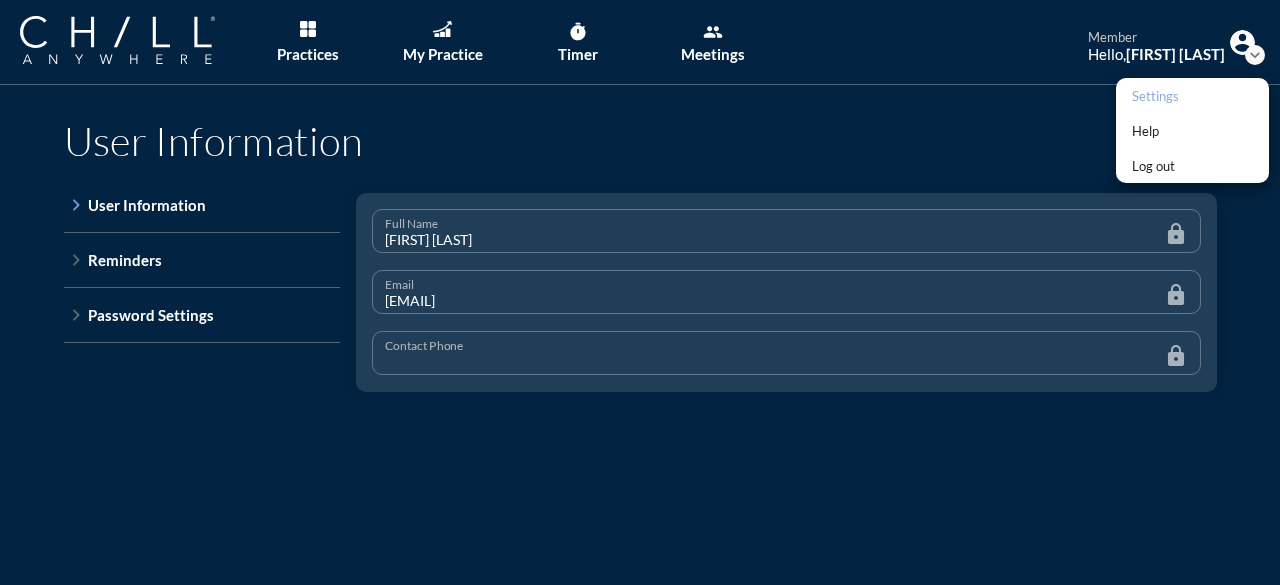 click on "Settings" at bounding box center (1155, 96) 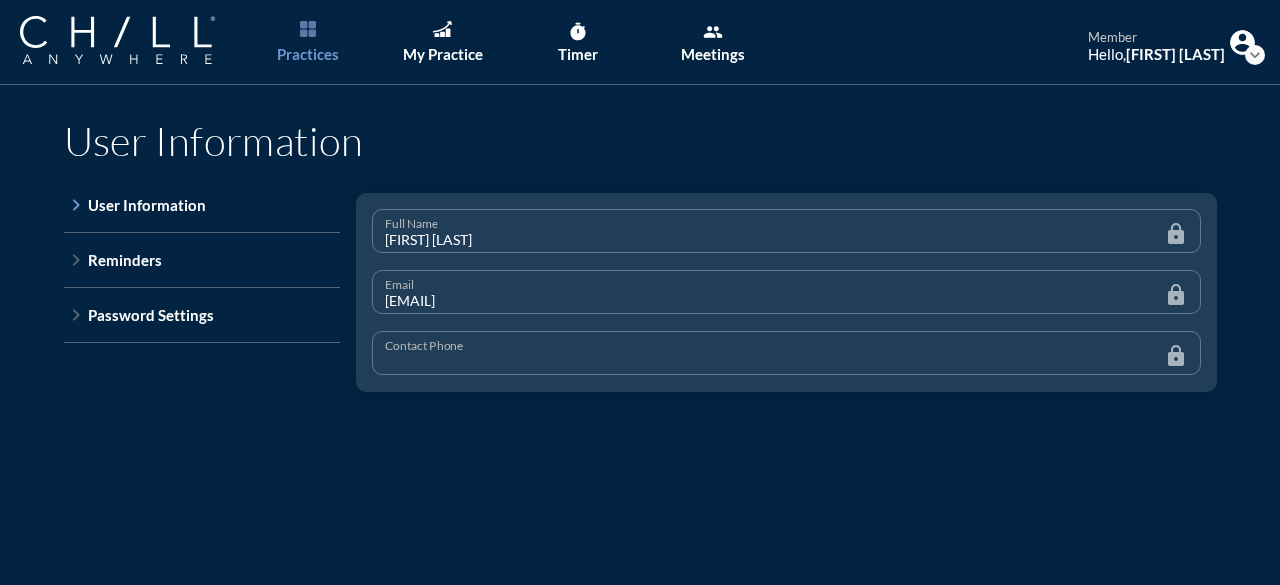 click on "Practices" at bounding box center (307, 42) 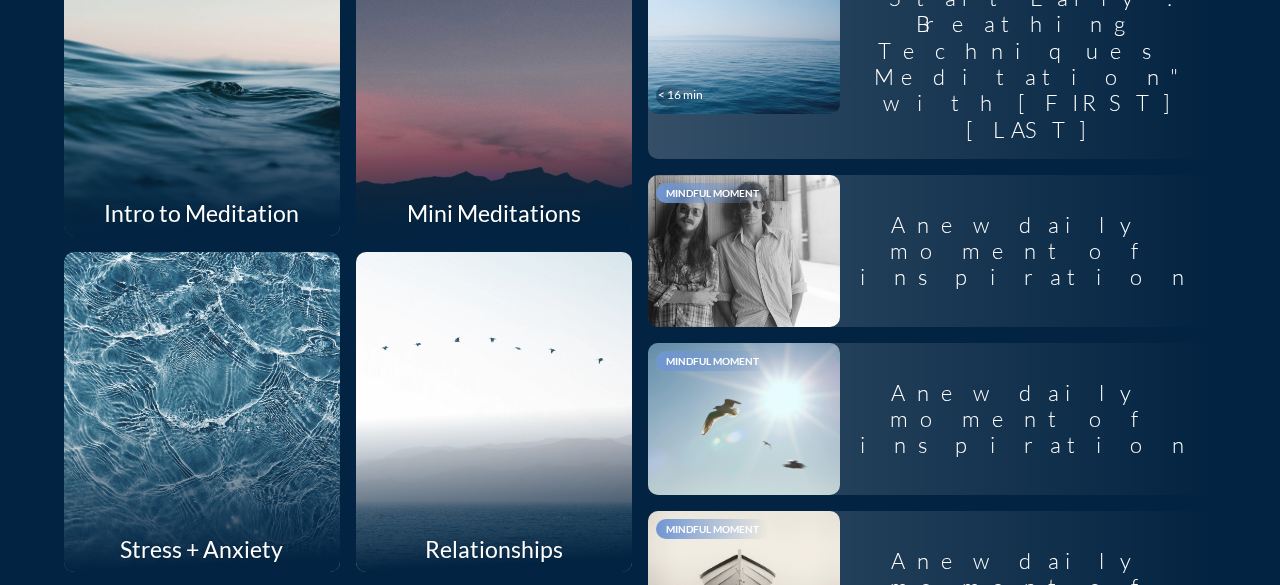 scroll, scrollTop: 800, scrollLeft: 0, axis: vertical 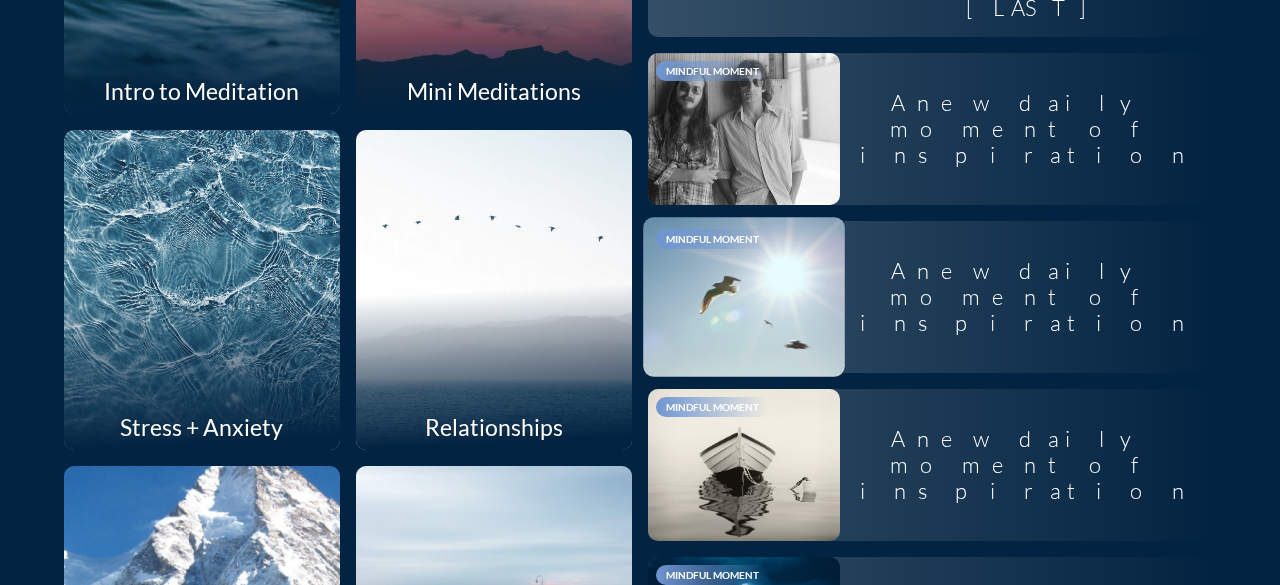 click at bounding box center [744, 297] 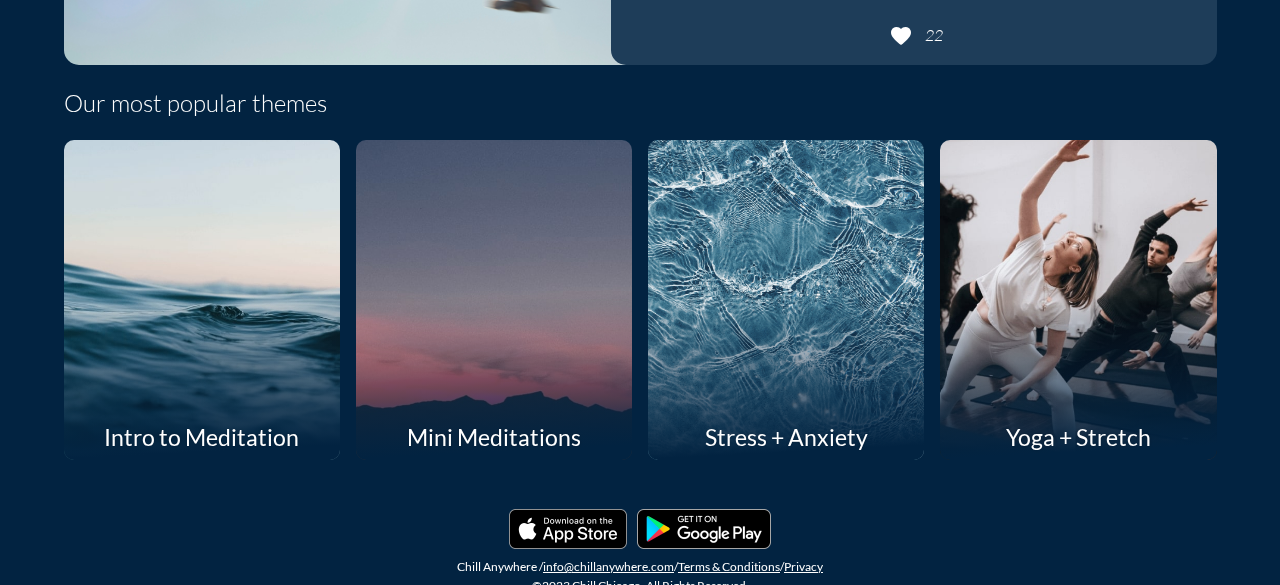 scroll, scrollTop: 514, scrollLeft: 0, axis: vertical 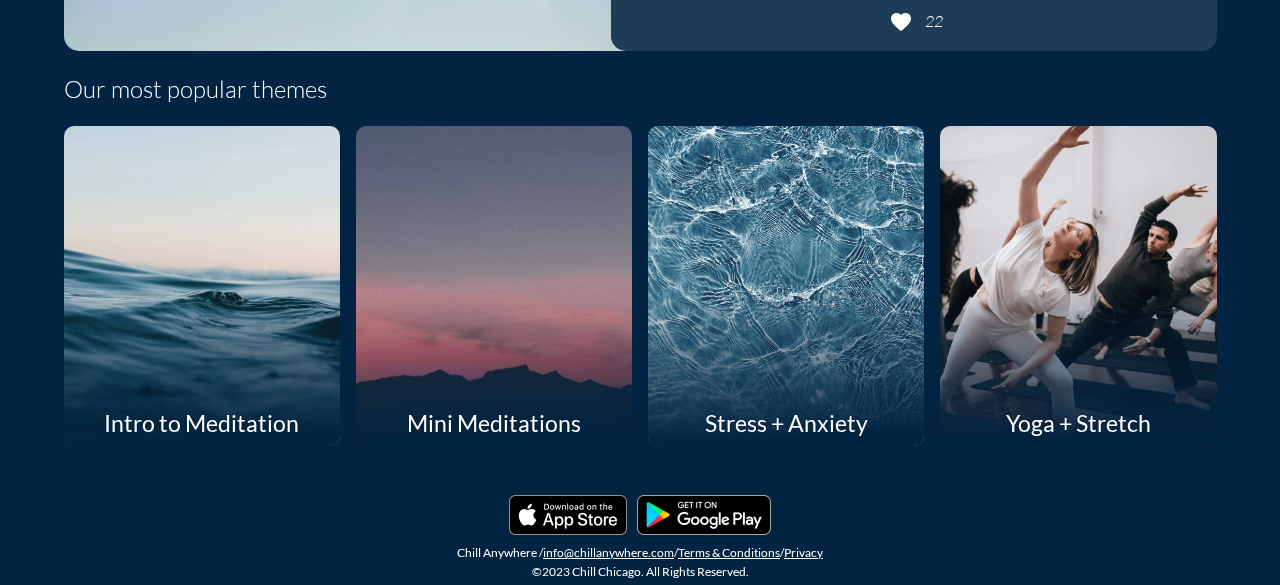 click at bounding box center (493, 285) 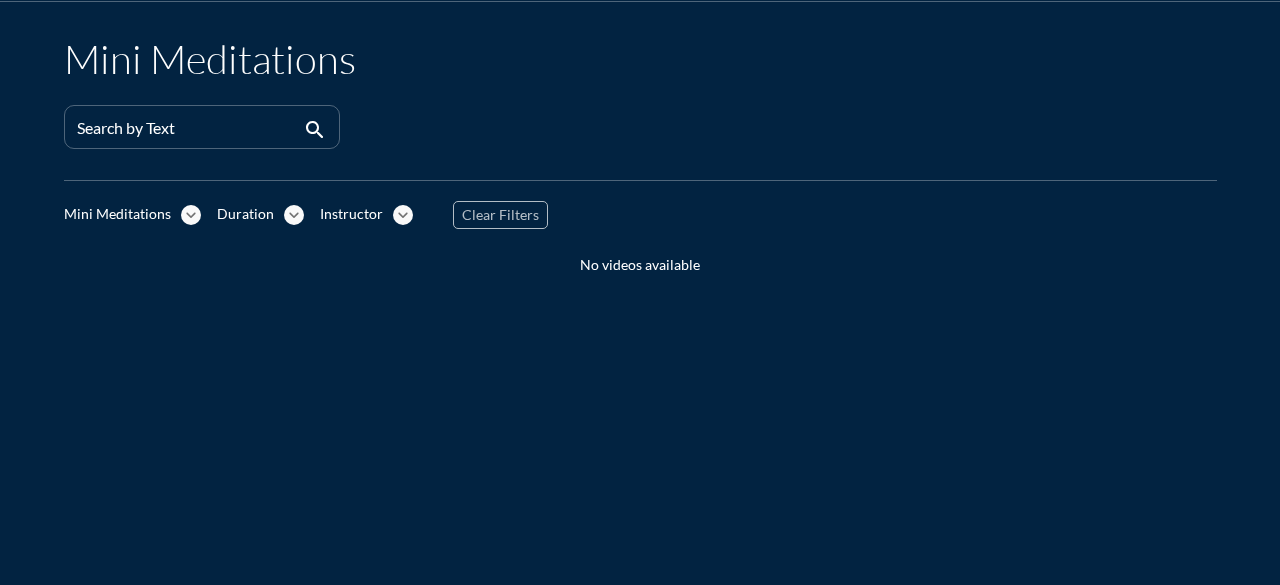 scroll, scrollTop: 0, scrollLeft: 0, axis: both 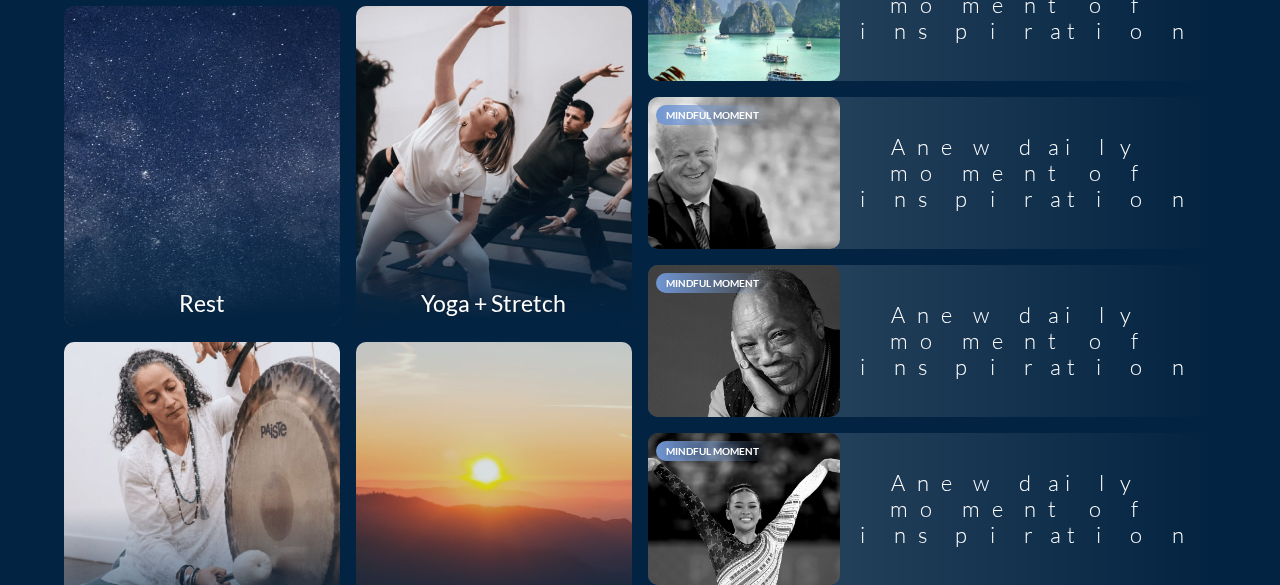 click at bounding box center [201, 165] 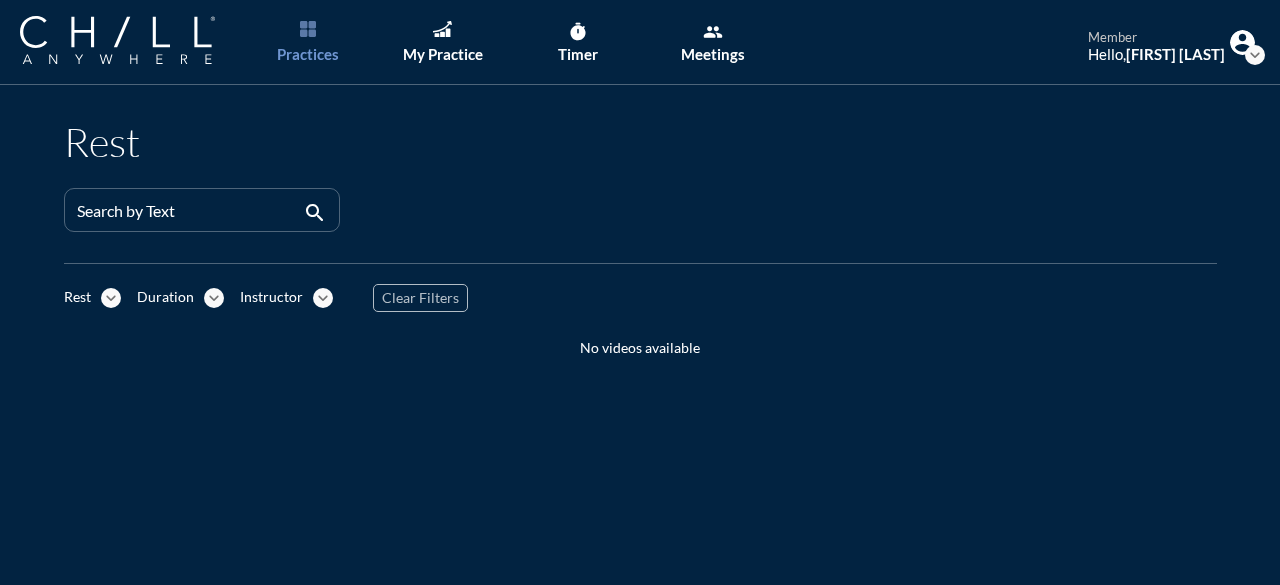 click on "expand_more" at bounding box center [214, 298] 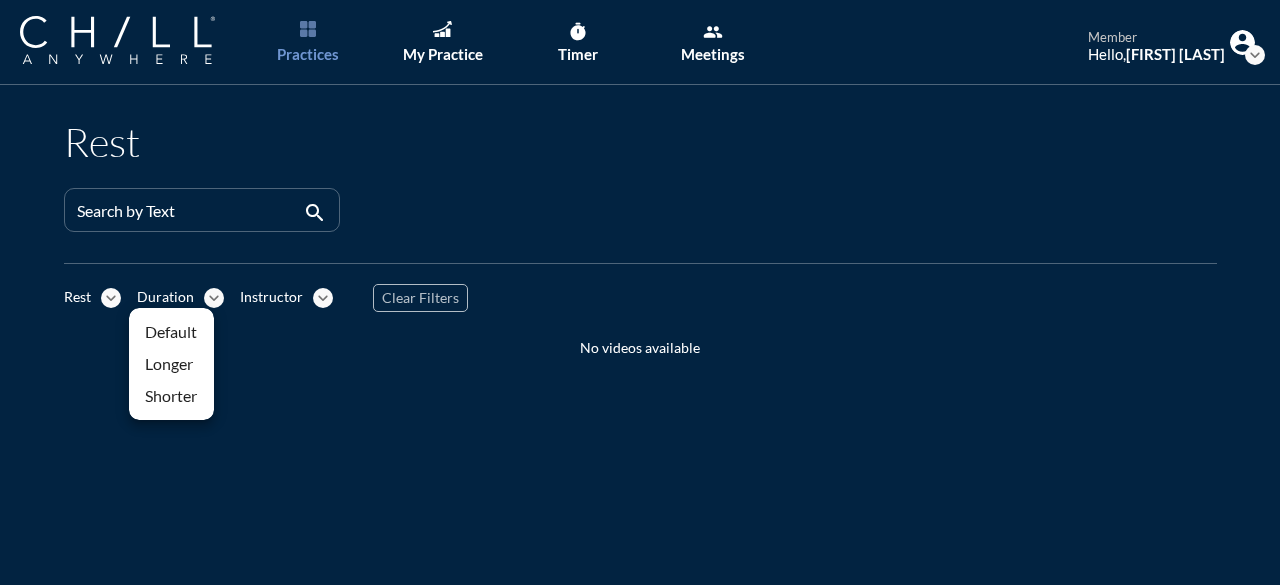 click on "Rest Search by Text search Rest expand_more Duration expand_more Instructor expand_more Clear Filters No videos available – chevron_left chevron_right" at bounding box center (640, 232) 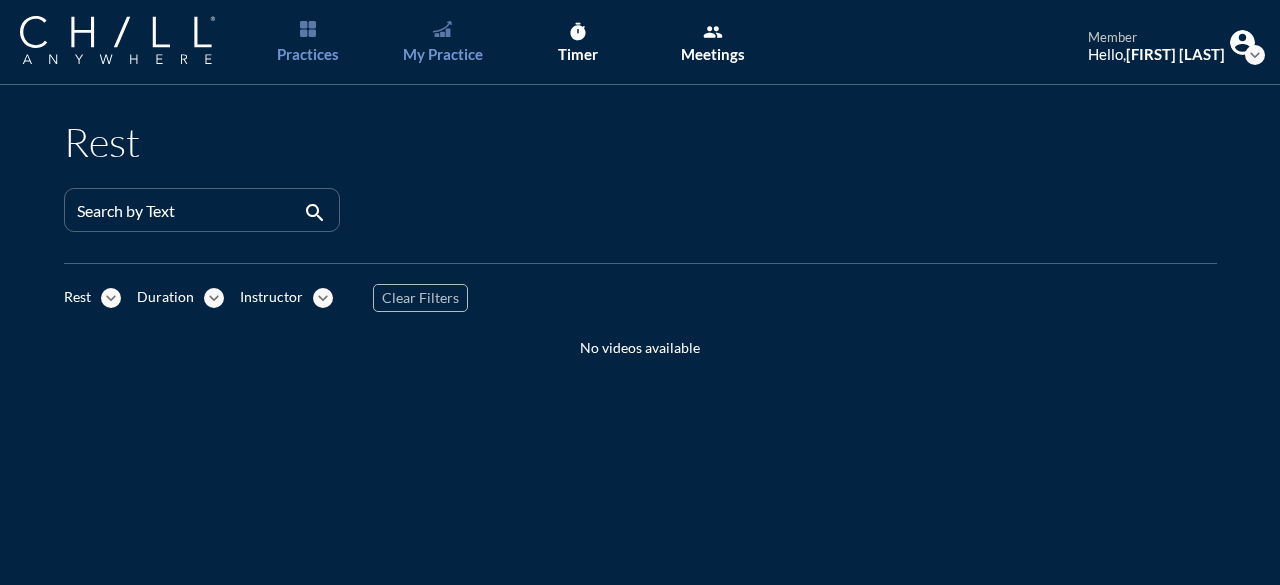 click at bounding box center (442, 29) 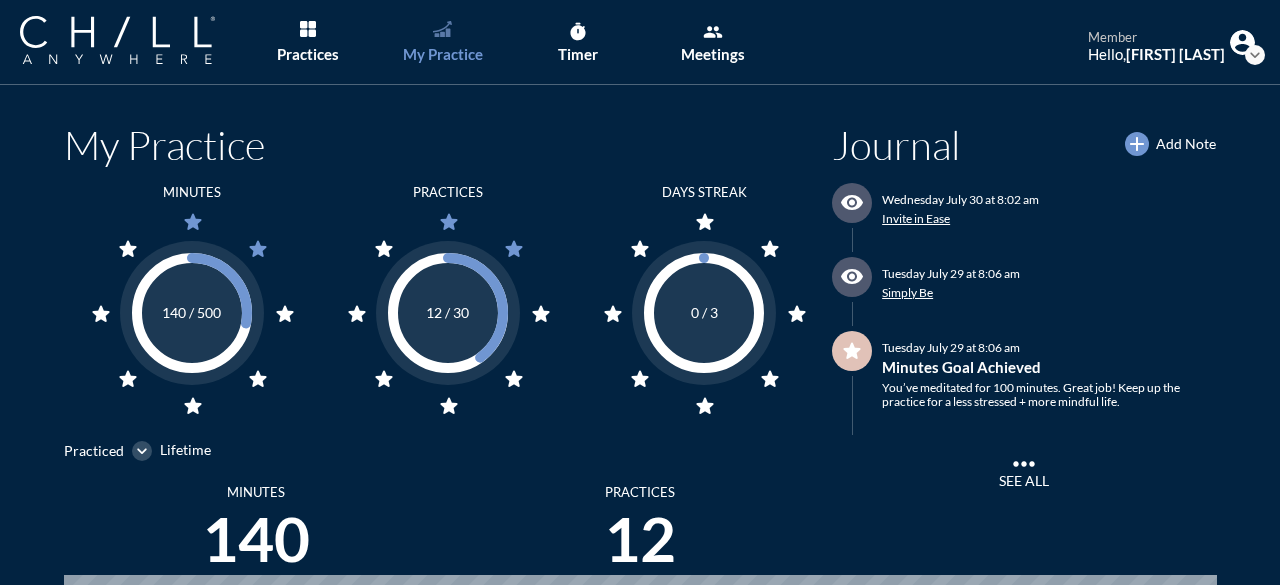scroll, scrollTop: 999094, scrollLeft: 998735, axis: both 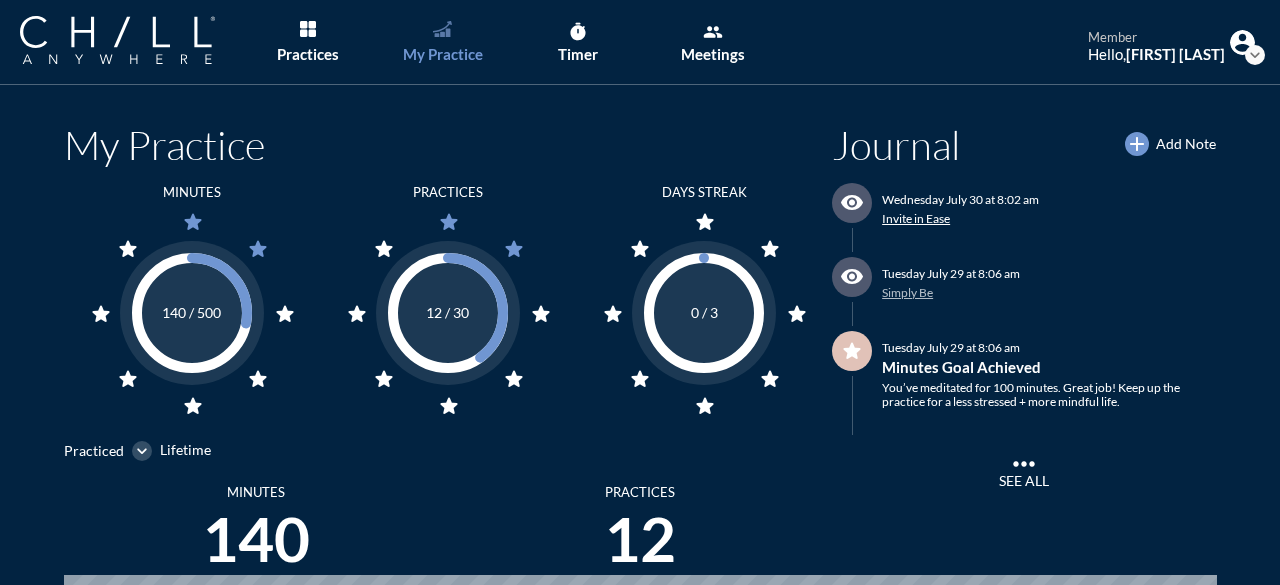 click on "Simply Be" at bounding box center (907, 292) 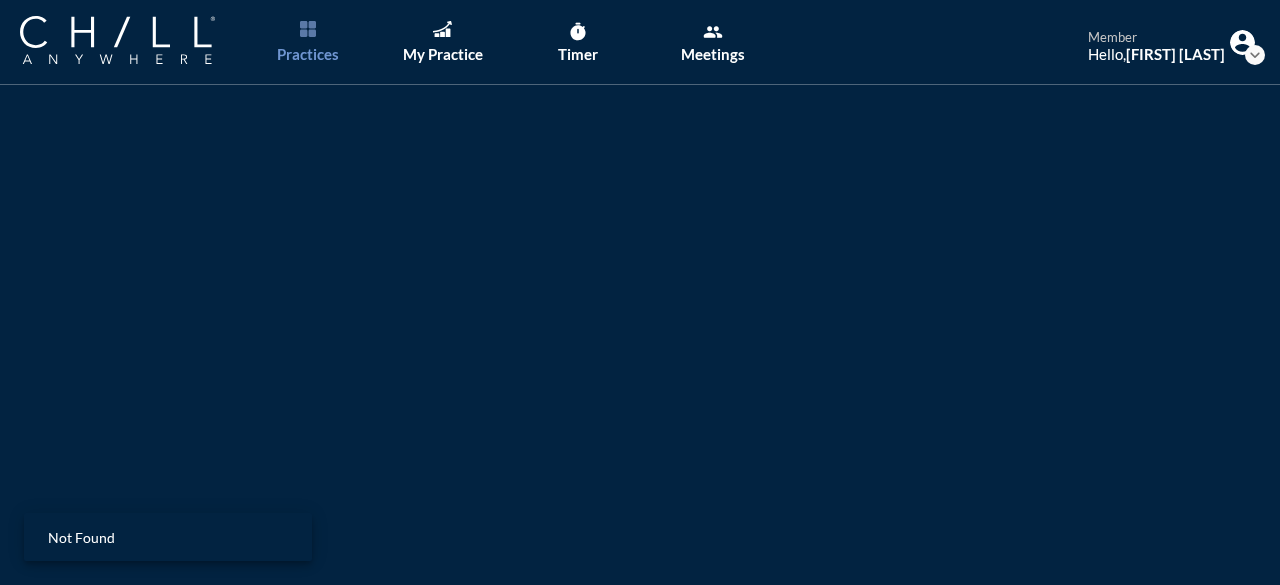 click at bounding box center [308, 29] 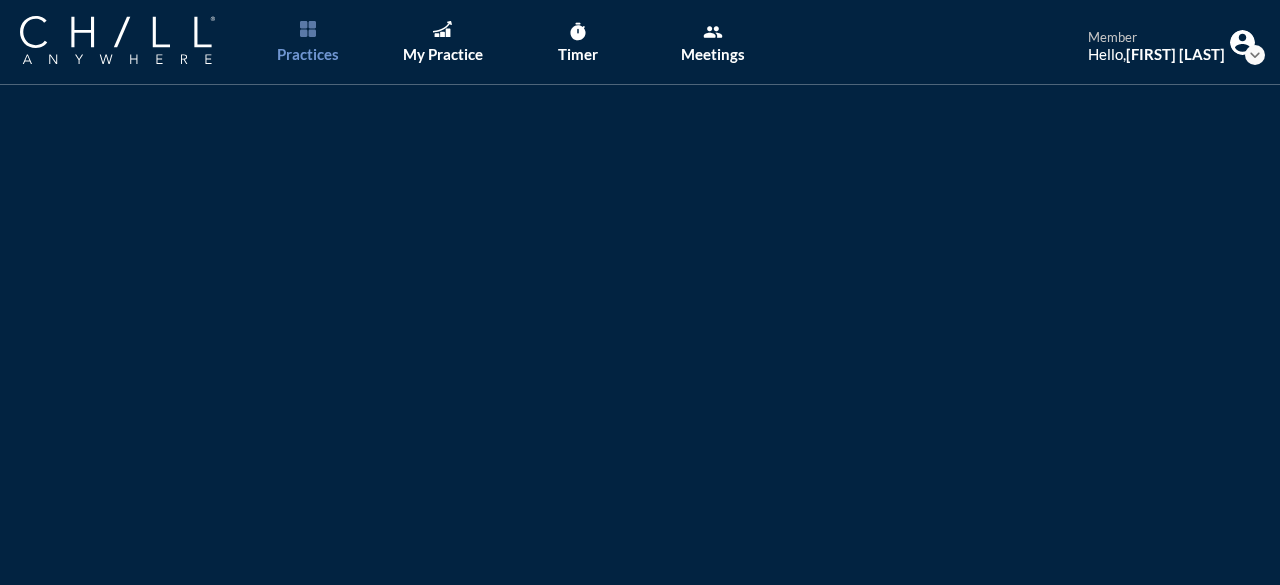 click at bounding box center [308, 29] 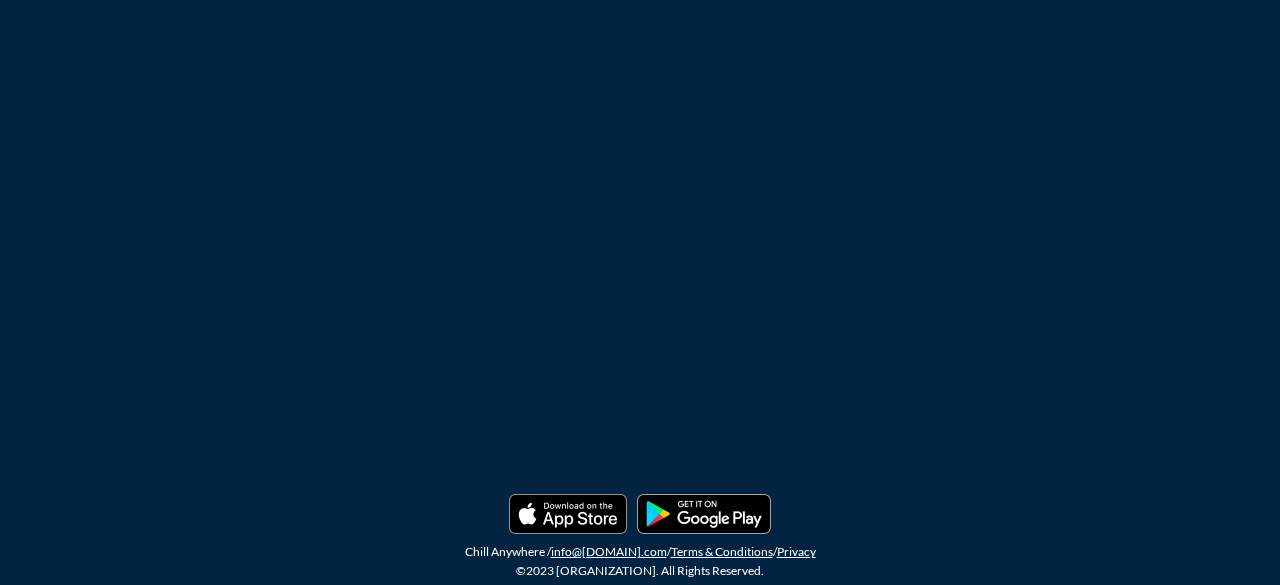 scroll, scrollTop: 0, scrollLeft: 0, axis: both 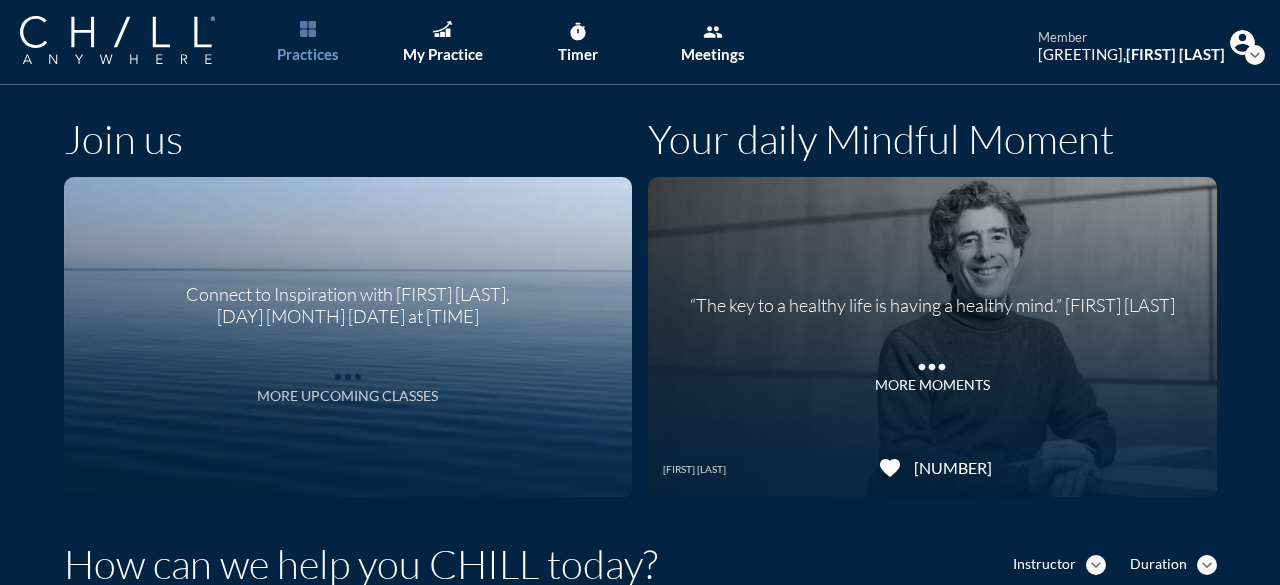 click on "more_horiz" at bounding box center [348, 372] 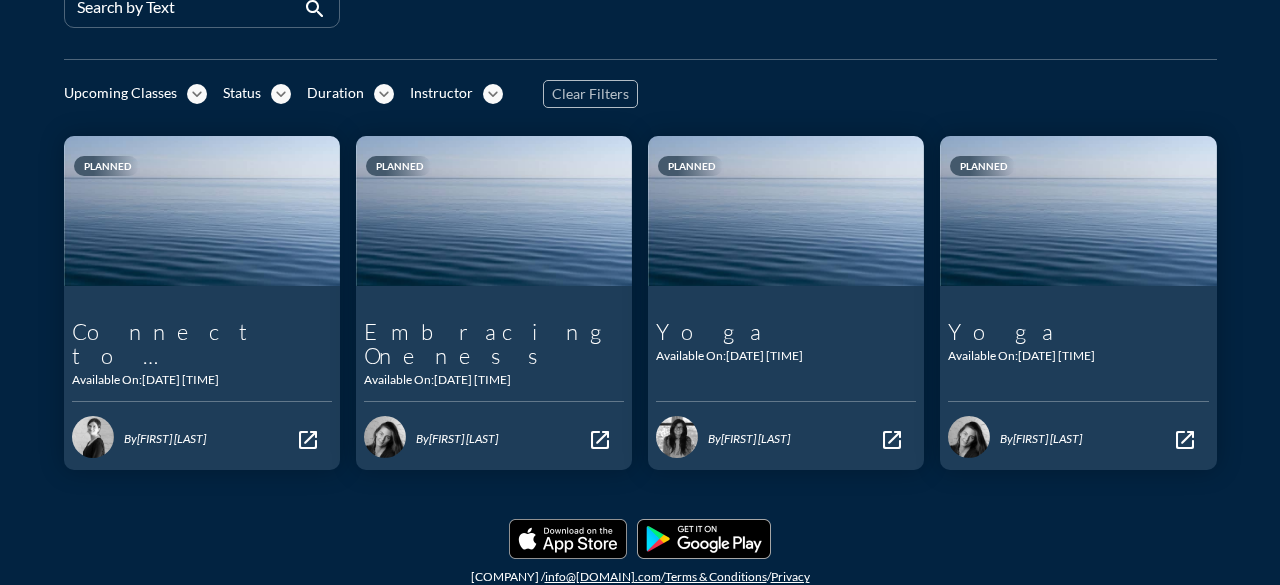 scroll, scrollTop: 0, scrollLeft: 0, axis: both 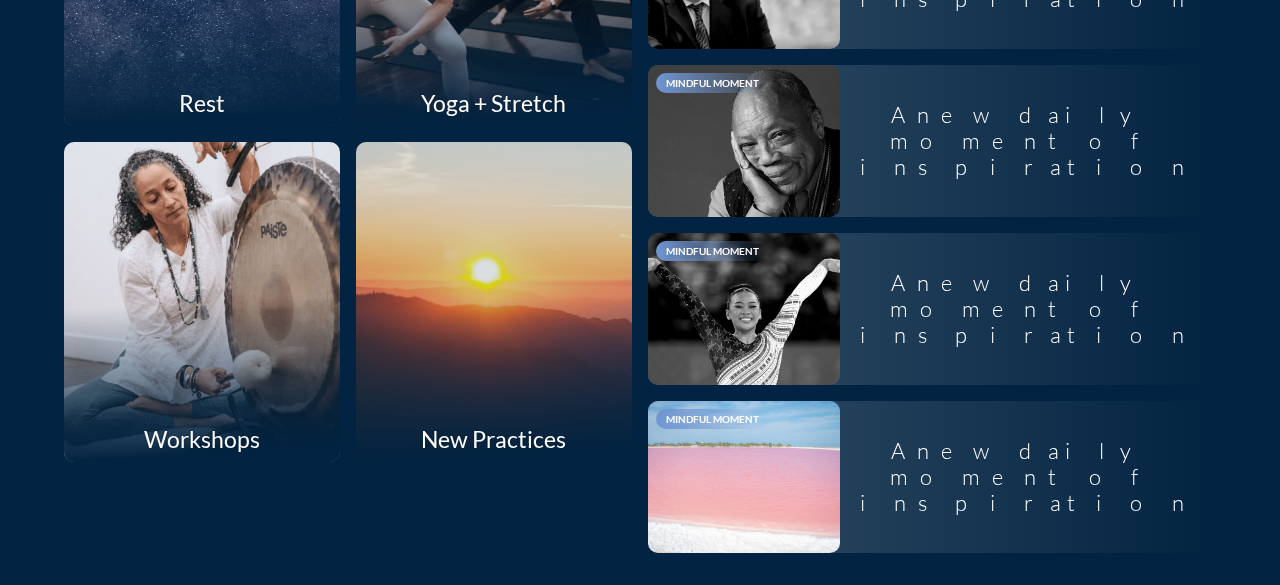click at bounding box center [493, -35] 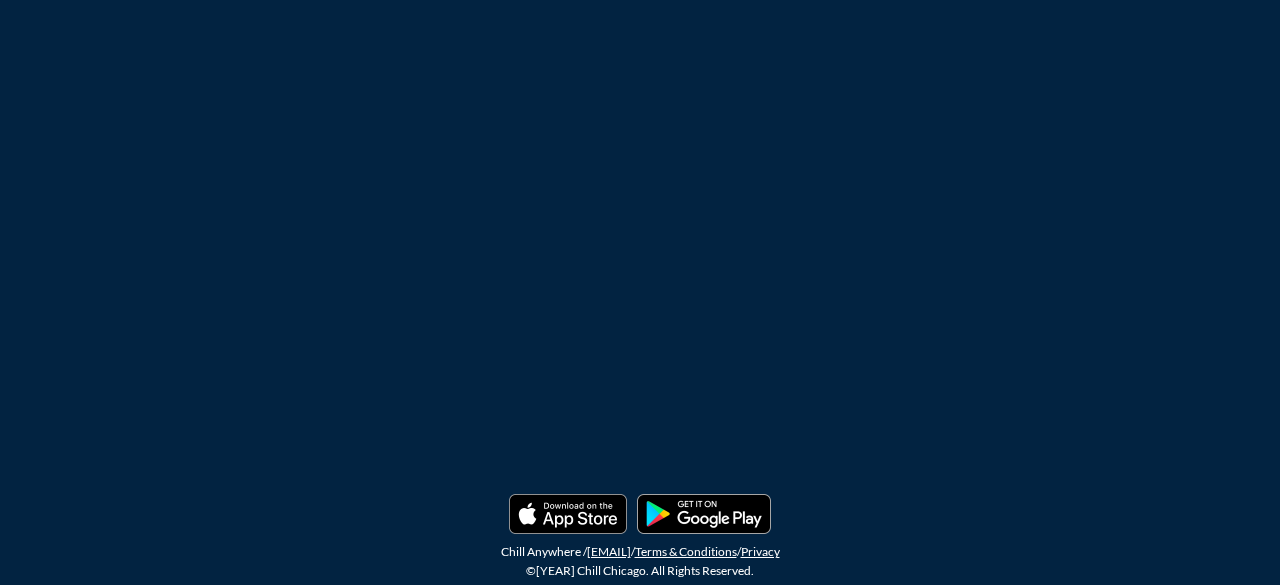 scroll, scrollTop: 0, scrollLeft: 0, axis: both 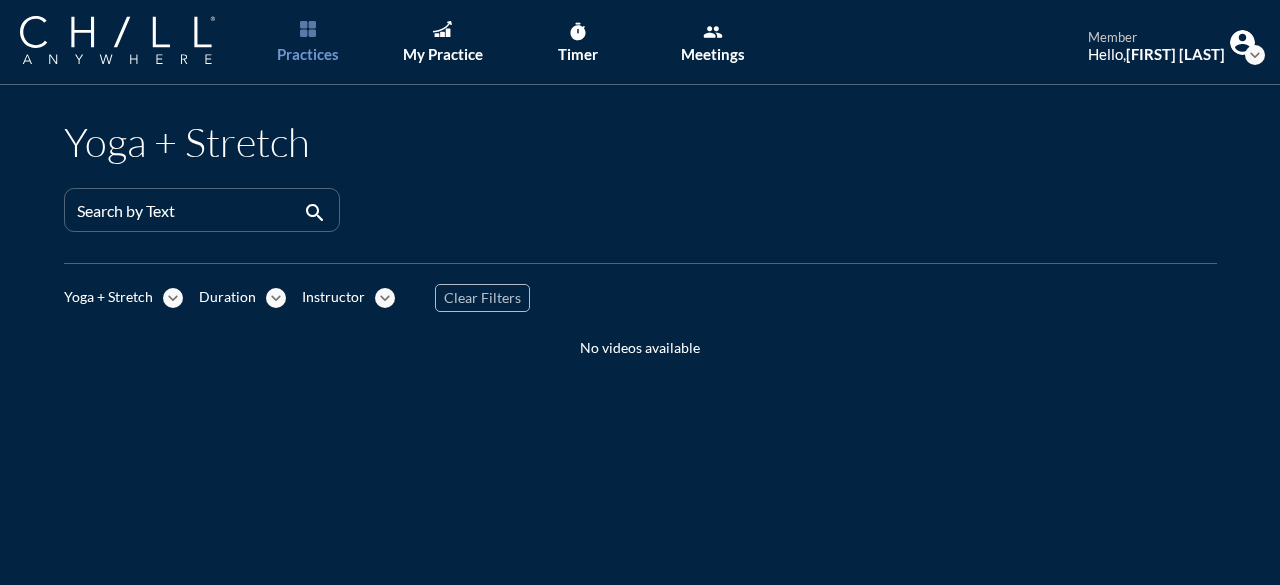 click on "expand_more" at bounding box center (173, 298) 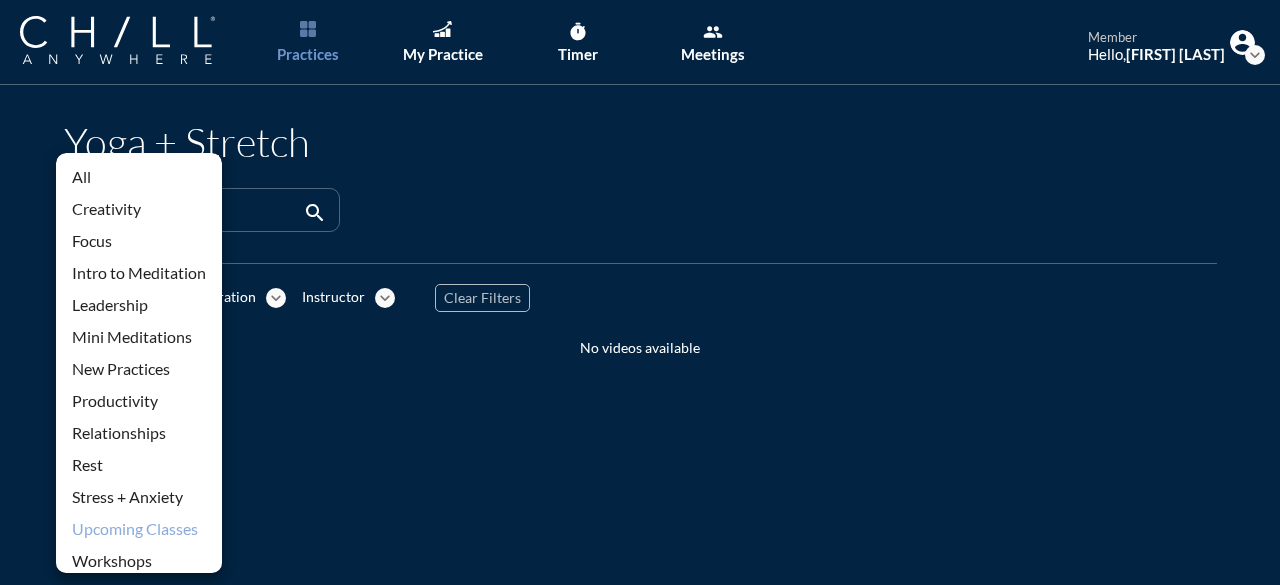 click on "Upcoming Classes" at bounding box center [139, 529] 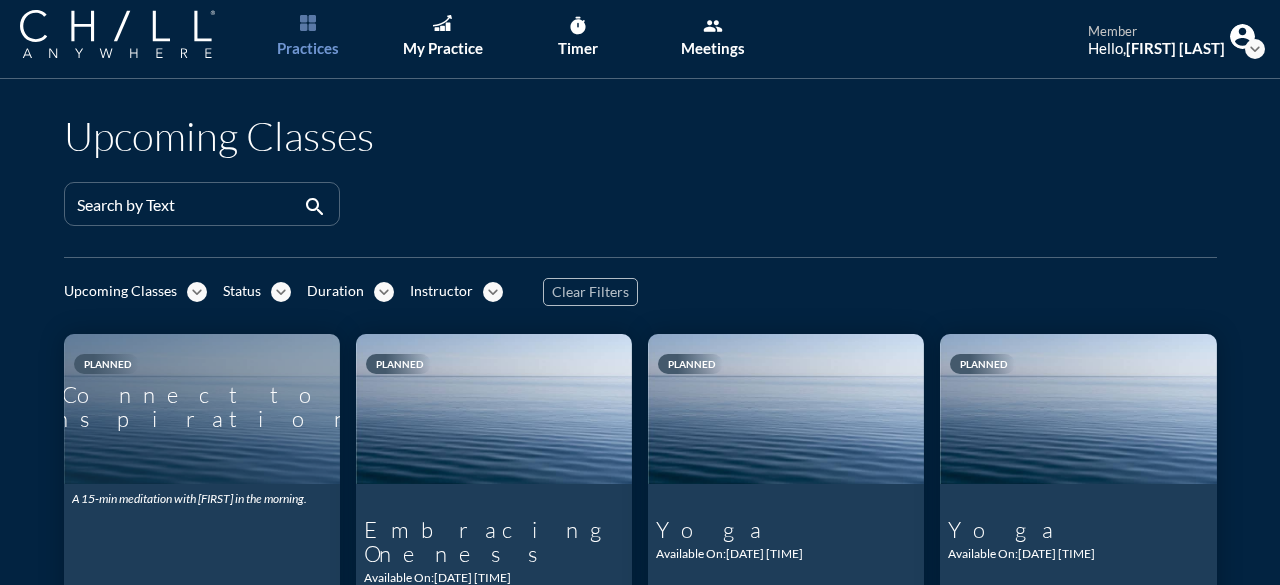 scroll, scrollTop: 0, scrollLeft: 0, axis: both 